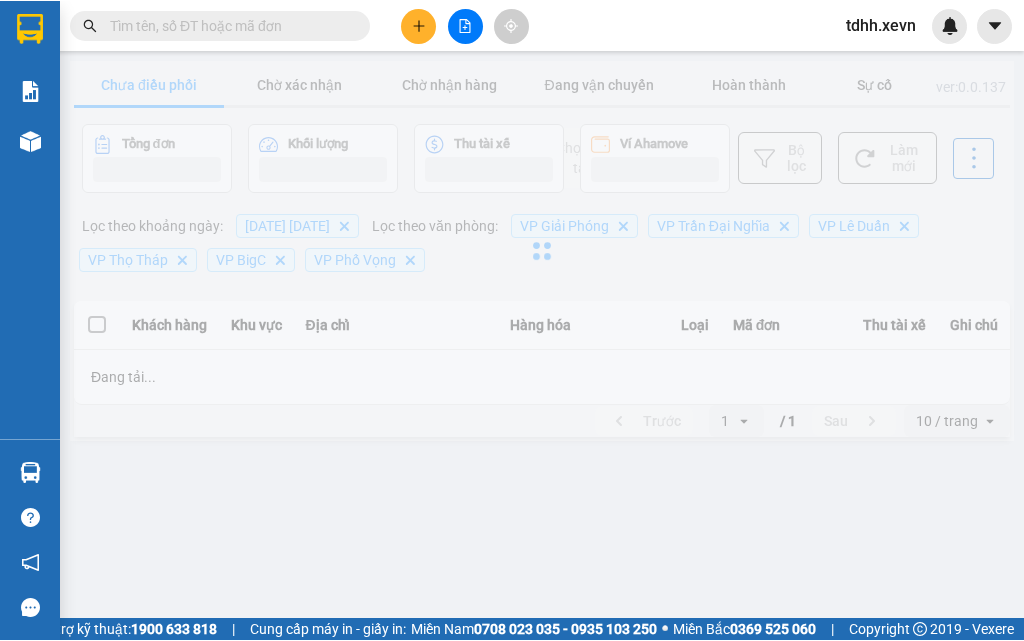 scroll, scrollTop: 0, scrollLeft: 0, axis: both 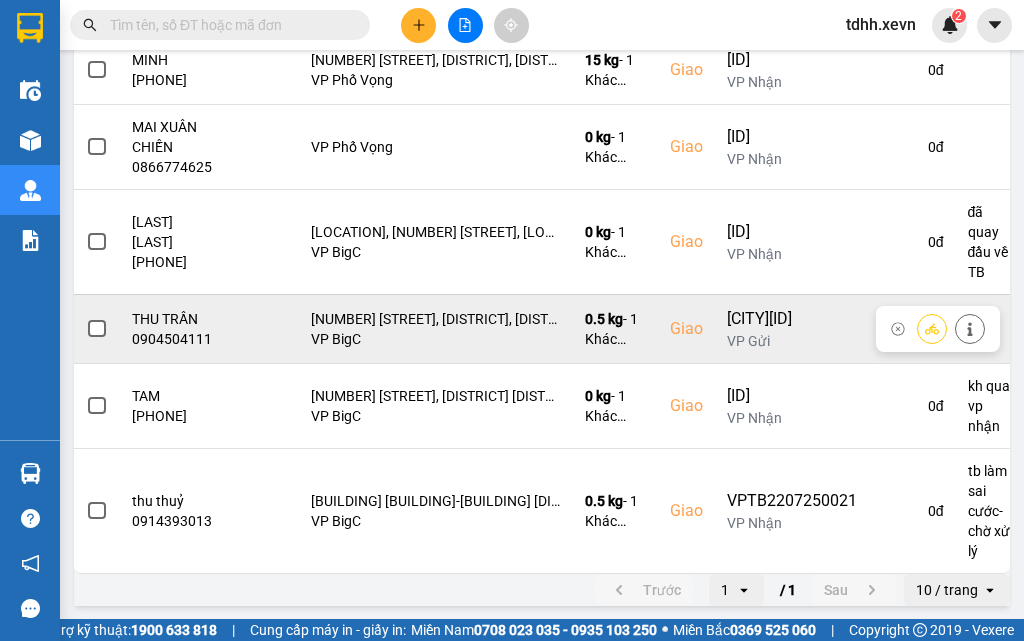 click on "VP Gửi" at bounding box center (792, 341) 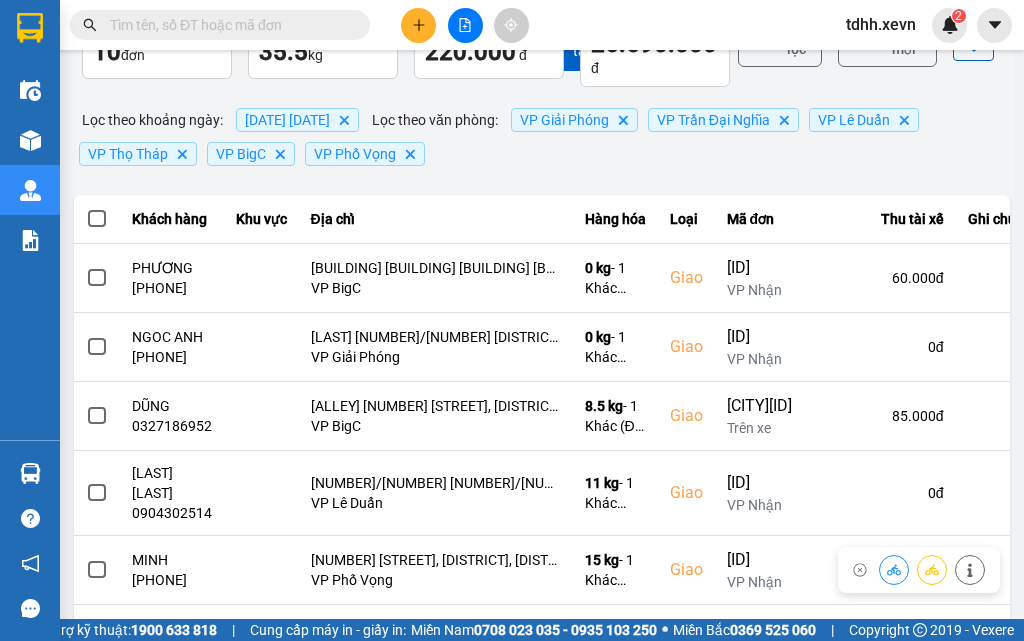 scroll, scrollTop: 0, scrollLeft: 0, axis: both 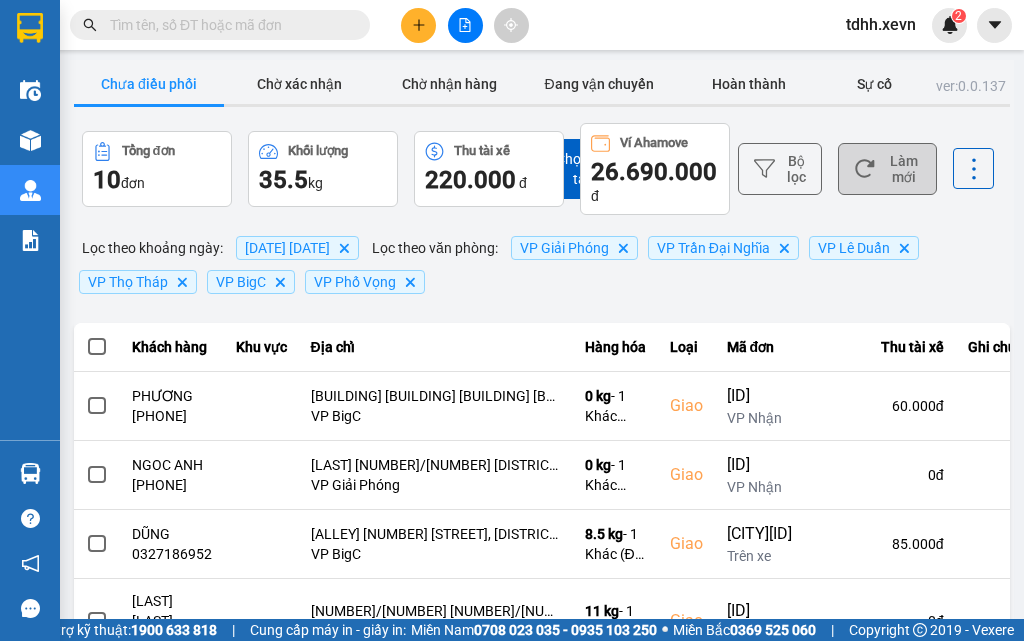 click on "Làm mới" at bounding box center (887, 169) 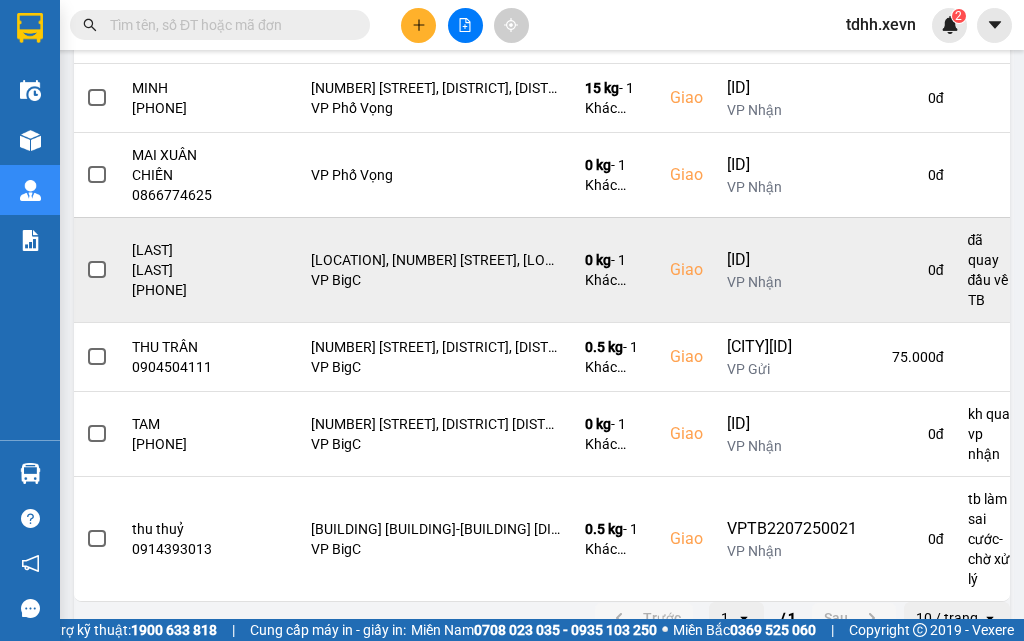 scroll, scrollTop: 628, scrollLeft: 0, axis: vertical 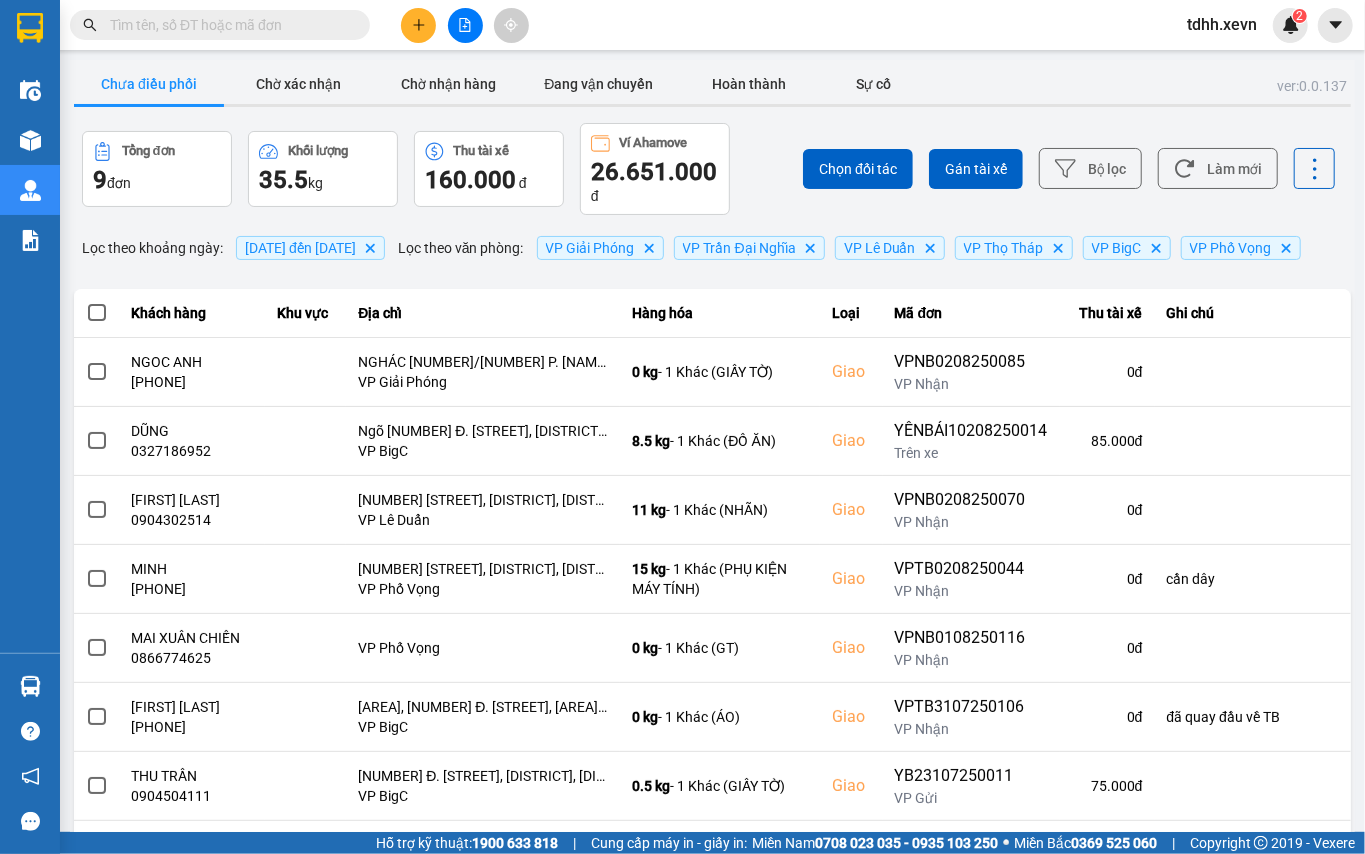 click on "ver:  0.0.137 Chưa điều phối Chờ xác nhận Chờ nhận hàng Đang vận chuyển Hoàn thành Sự cố Tổng đơn 9  đơn Khối lượng 35.5  kg Thu tài xế 160.000   đ Ví Ahamove 26.651.000   đ Chọn đối tác Gán tài xế Bộ lọc Làm mới Lọc theo khoảng ngày : 20/07/2025 đến 02/08/2025 Delete Lọc theo văn phòng : VP Giải Phóng Delete VP Trần Đại Nghĩa Delete VP Lê Duẩn Delete VP Thọ Tháp Delete VP BigC Delete VP Phố Vọng Delete Khách hàng Khu vực Địa chỉ Hàng hóa Loại Mã đơn Thu tài xế Ghi chú NGOC ANH 0963177666 NGHÁC 30/142 P. Đại Từ, ĐẠI KIM  Hoàng Mai, Hà Nội, Việt Nam VP Giải Phóng 0 kg  -   1 Khác (GIẤY TỜ) Giao VPNB0208250085 VP Nhận 0 đ DŨNG 0327186952 Ngõ 66 Đ. Hồ Tùng Mậu, Mai Dịch, Cầu Giấy, Hà Nội, Việt Nam VP BigC 8.5 kg  -   1 Khác (ĐỒ ĂN) Giao YÊNBÁI10208250014 Trên xe 85.000 đ PHẠM YẾN 0904302514 VP Lê Duẩn 11 kg  -   1 Khác (NHÃN) Giao VP Nhận" at bounding box center [682, 416] 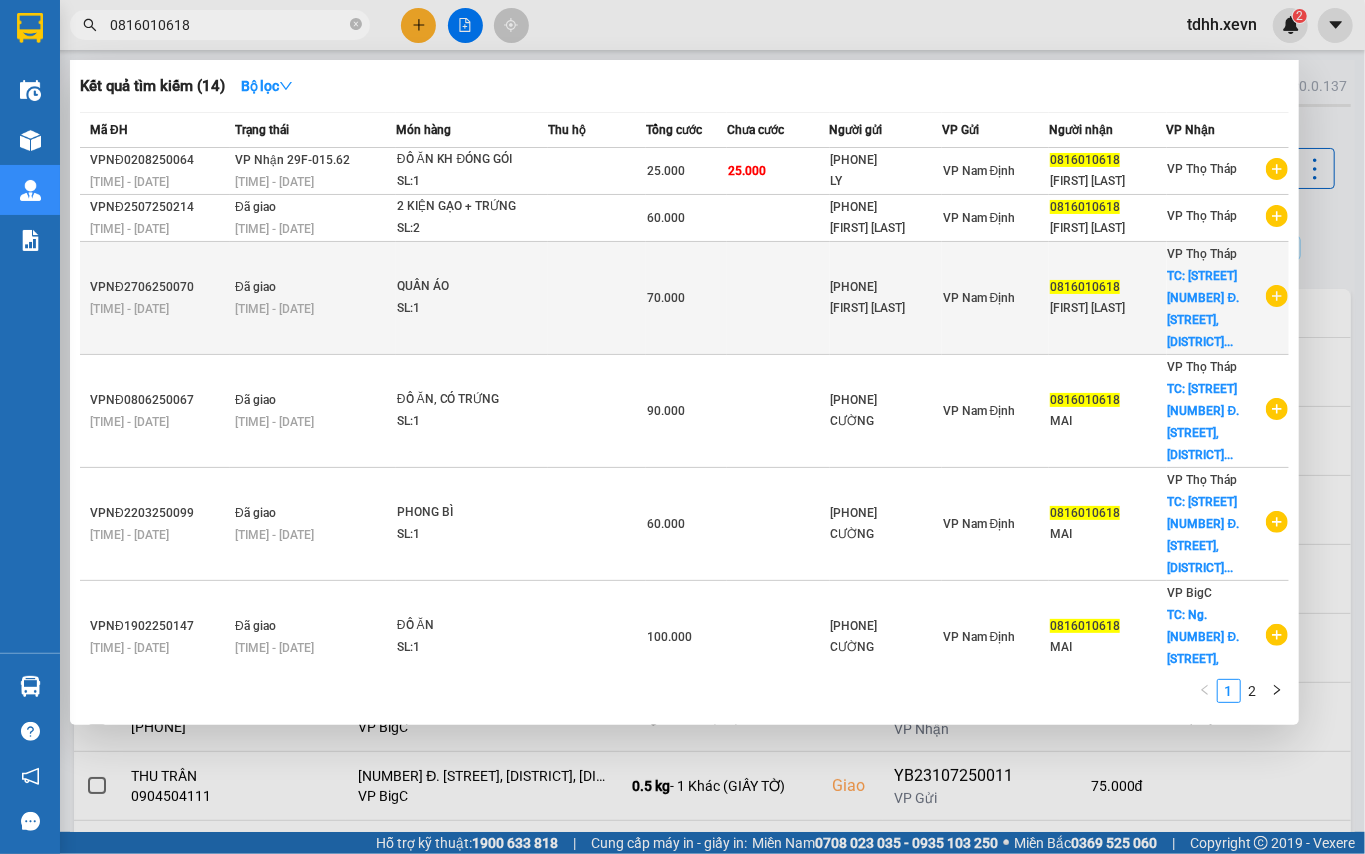 type on "0816010618" 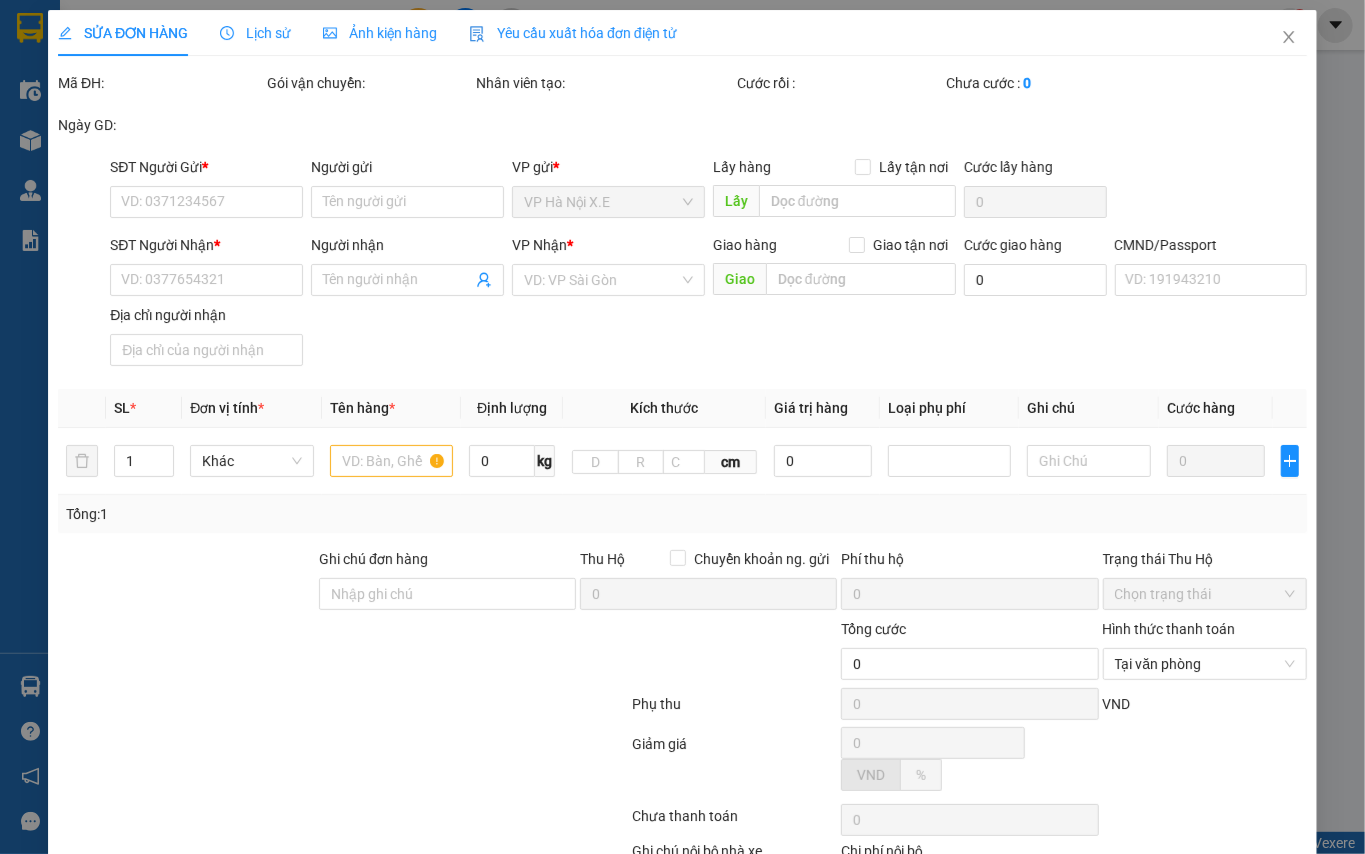 type on "0915957042" 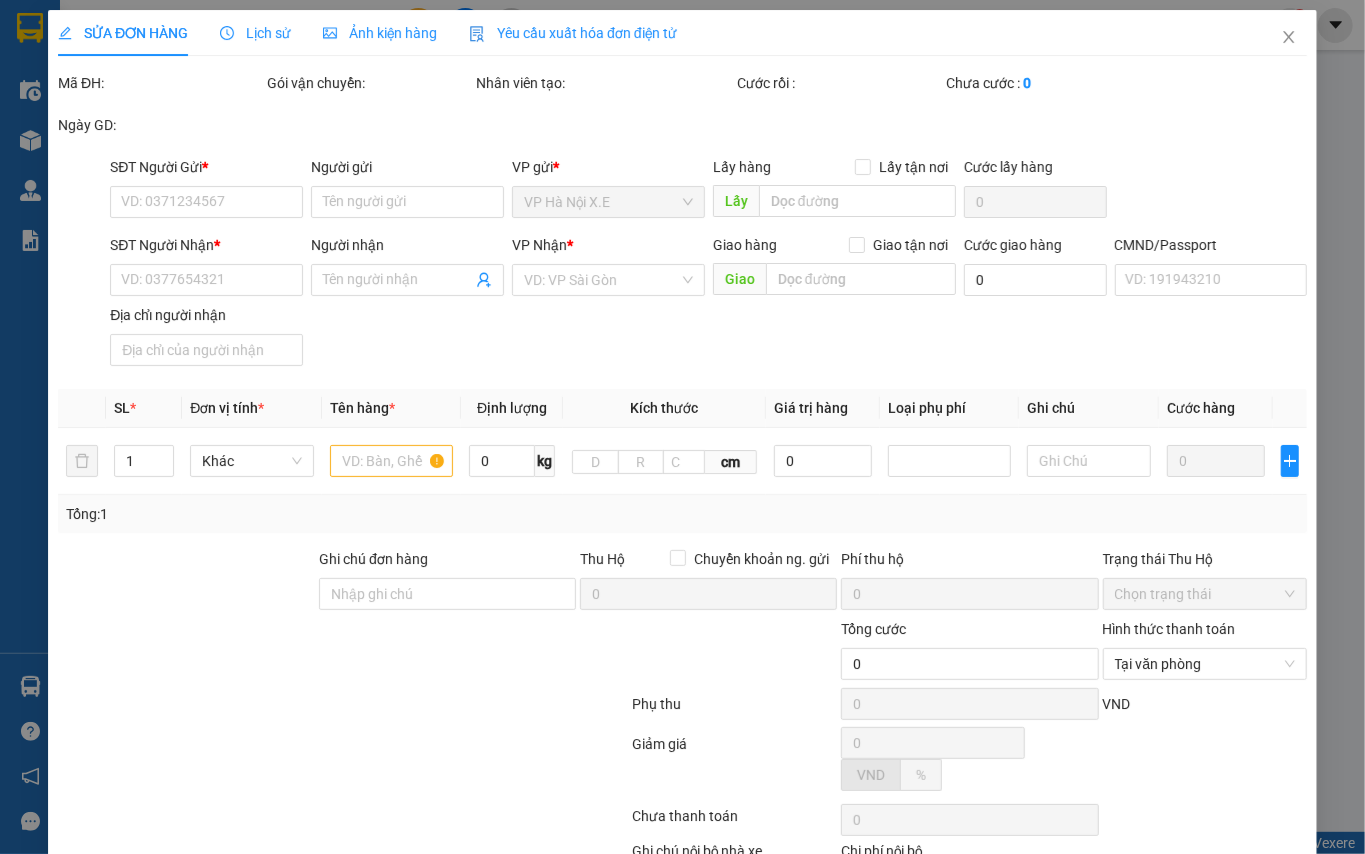 type on "NGUYỄN VĂN CƯỜNG" 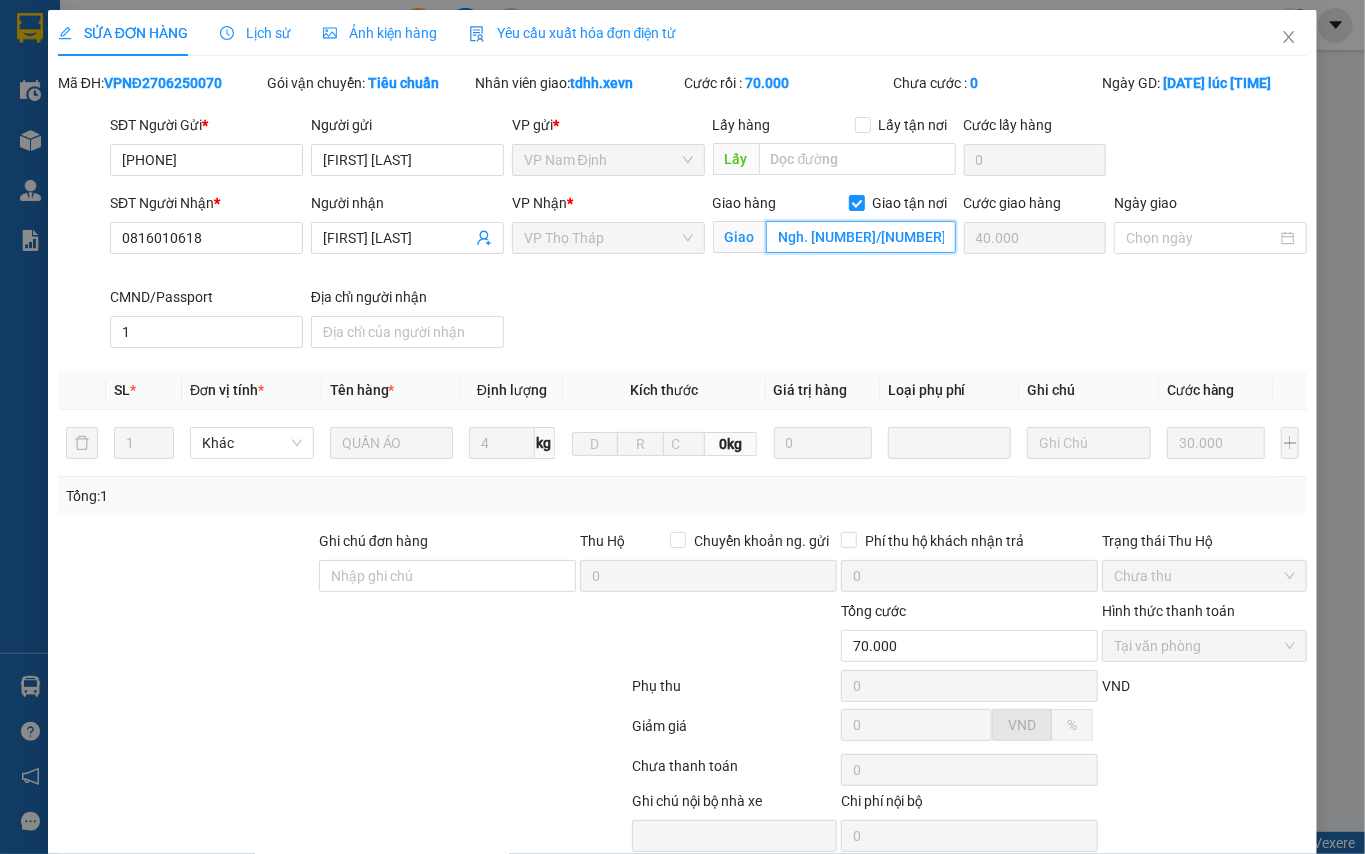 click on "Ngh. 255/50 Đ. Cầu Giấy, Dịch Vọng, Cầu Giấy, Hà Nội, Việt Nam" at bounding box center (861, 237) 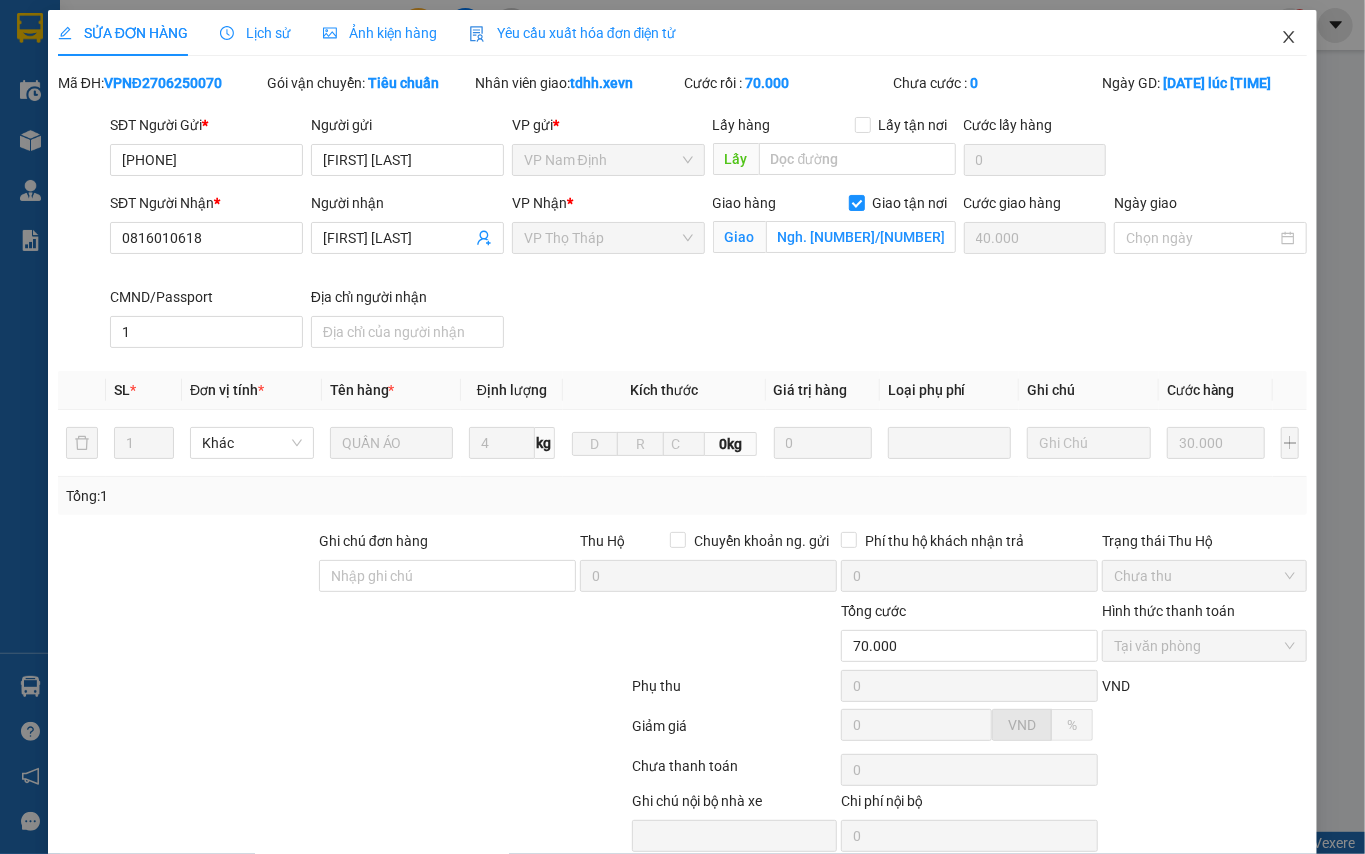 click 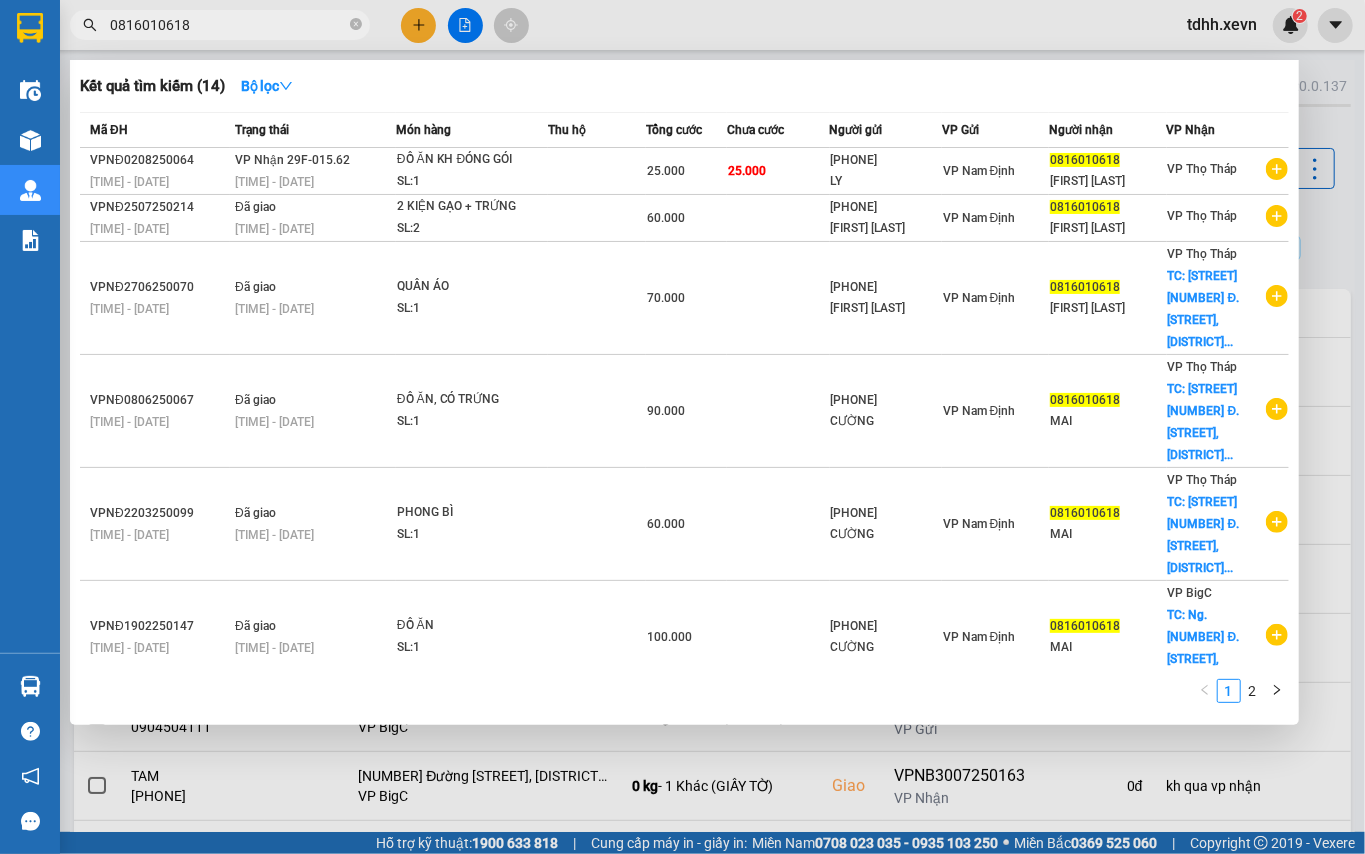 click on "0816010618" at bounding box center (228, 25) 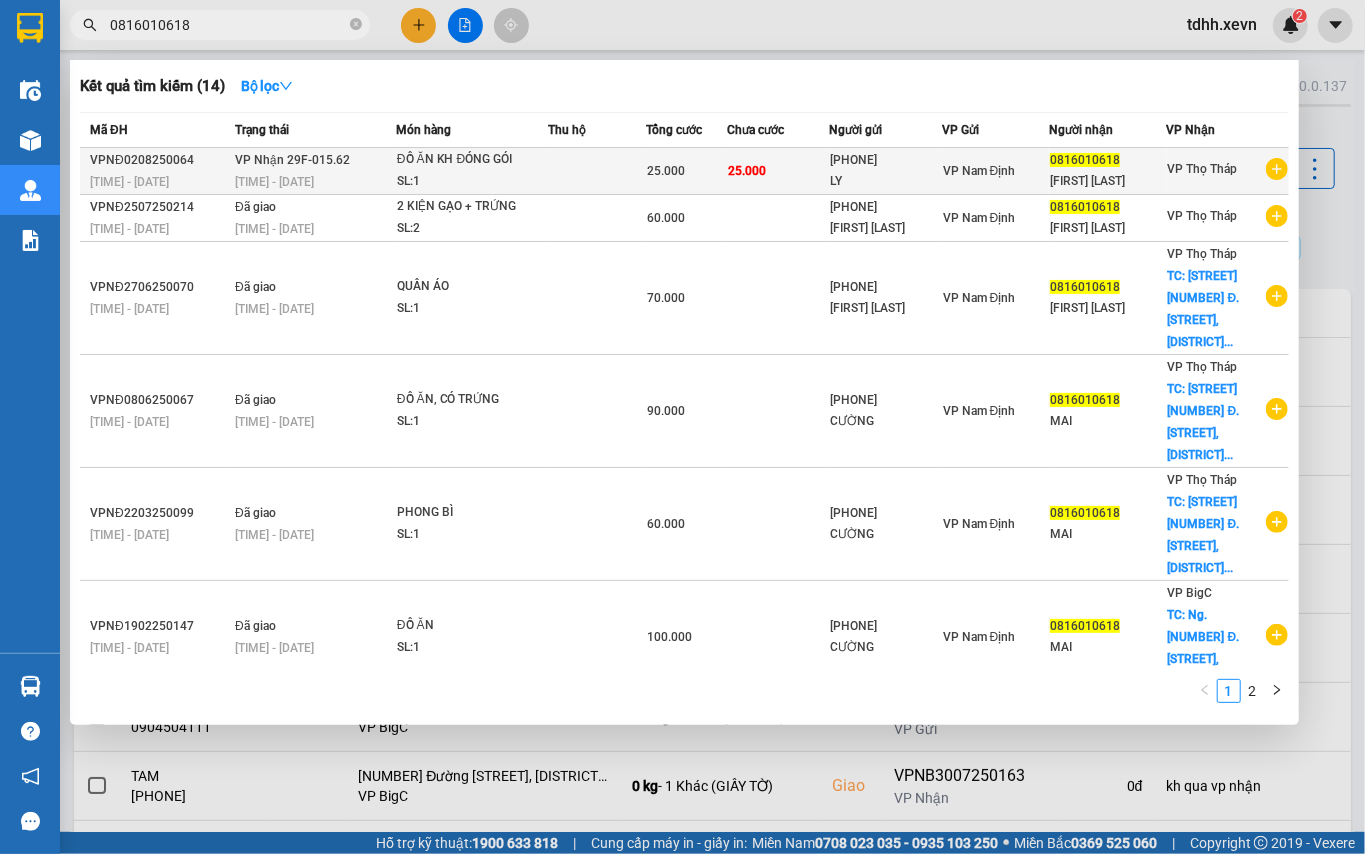 click on "25.000" at bounding box center (778, 171) 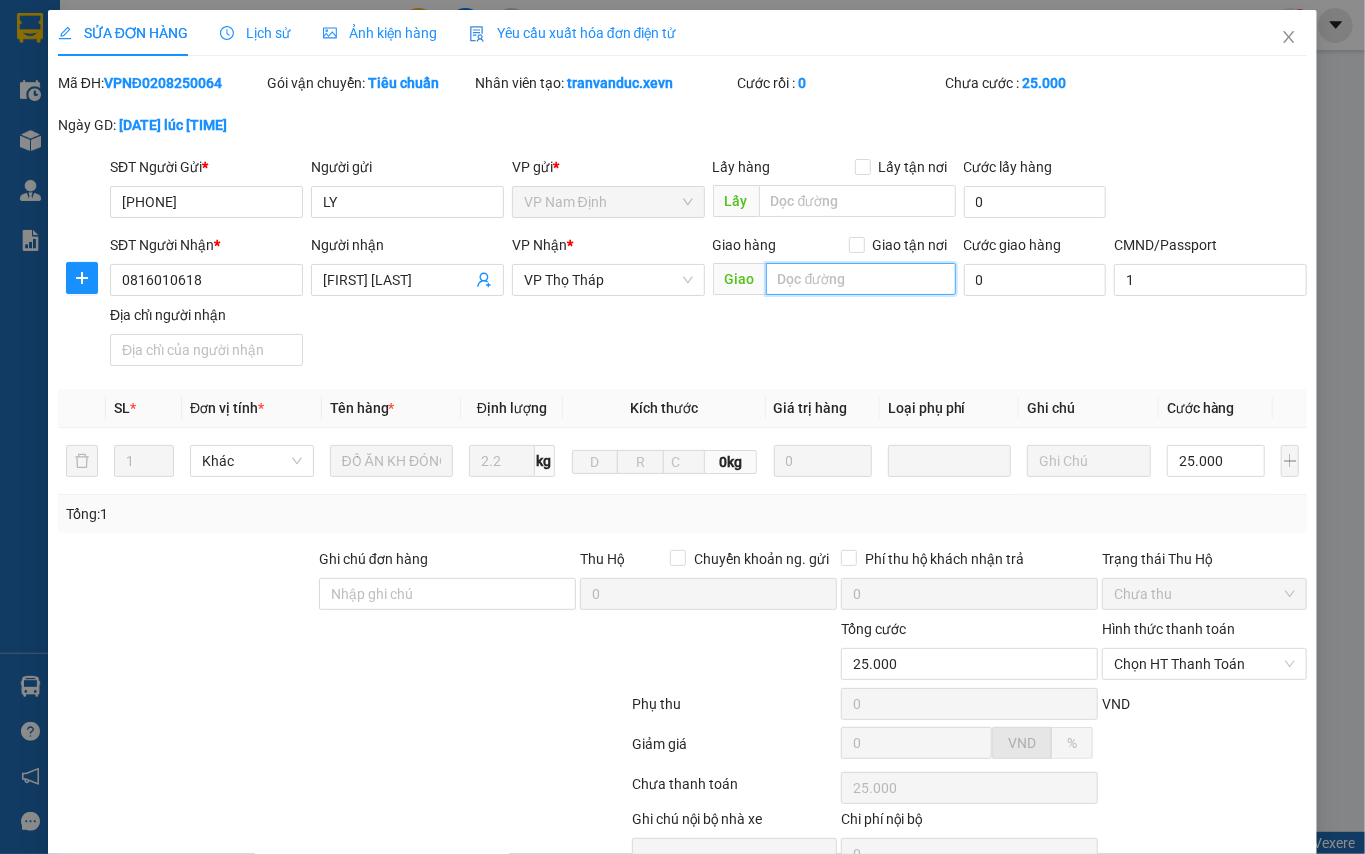 click at bounding box center (861, 279) 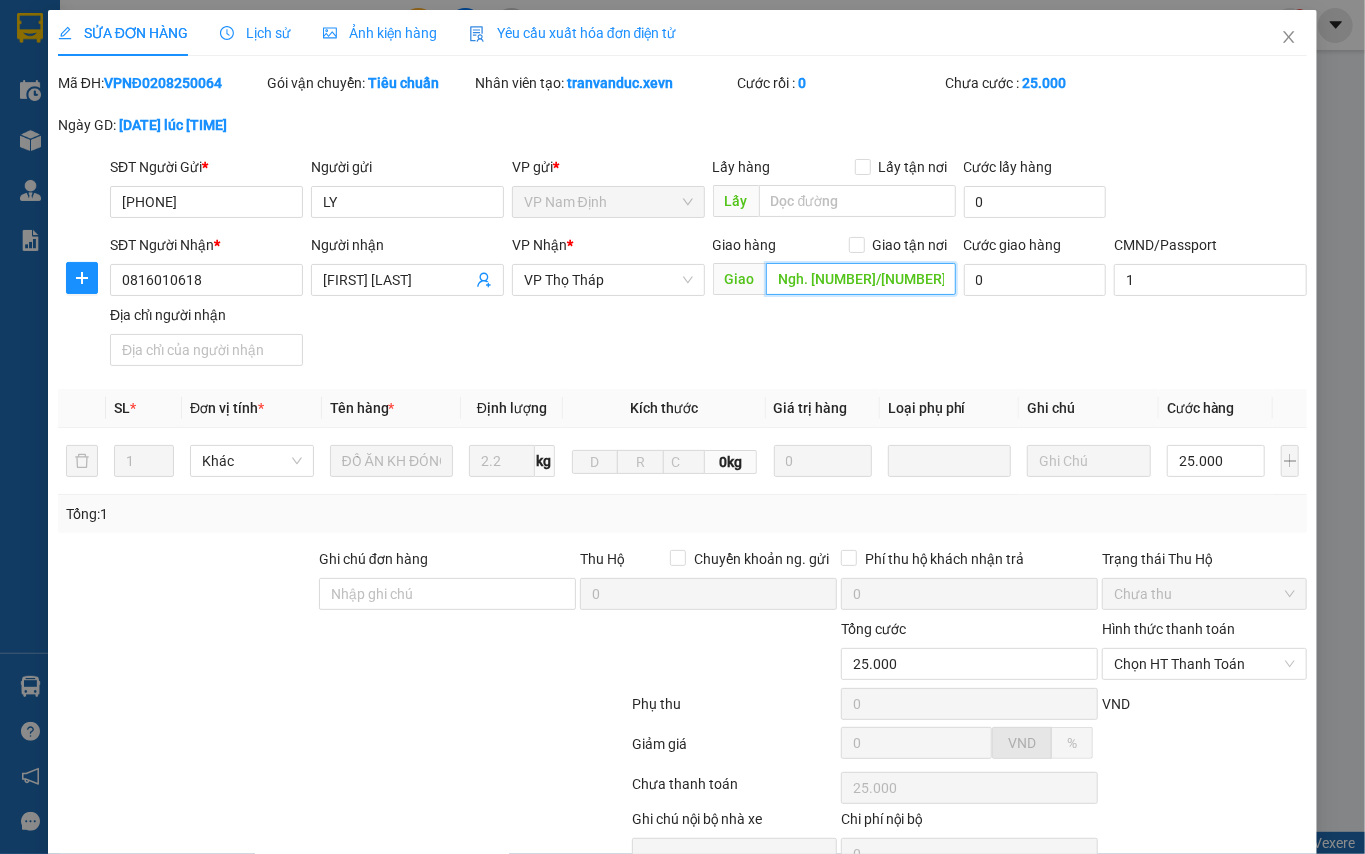 scroll, scrollTop: 0, scrollLeft: 246, axis: horizontal 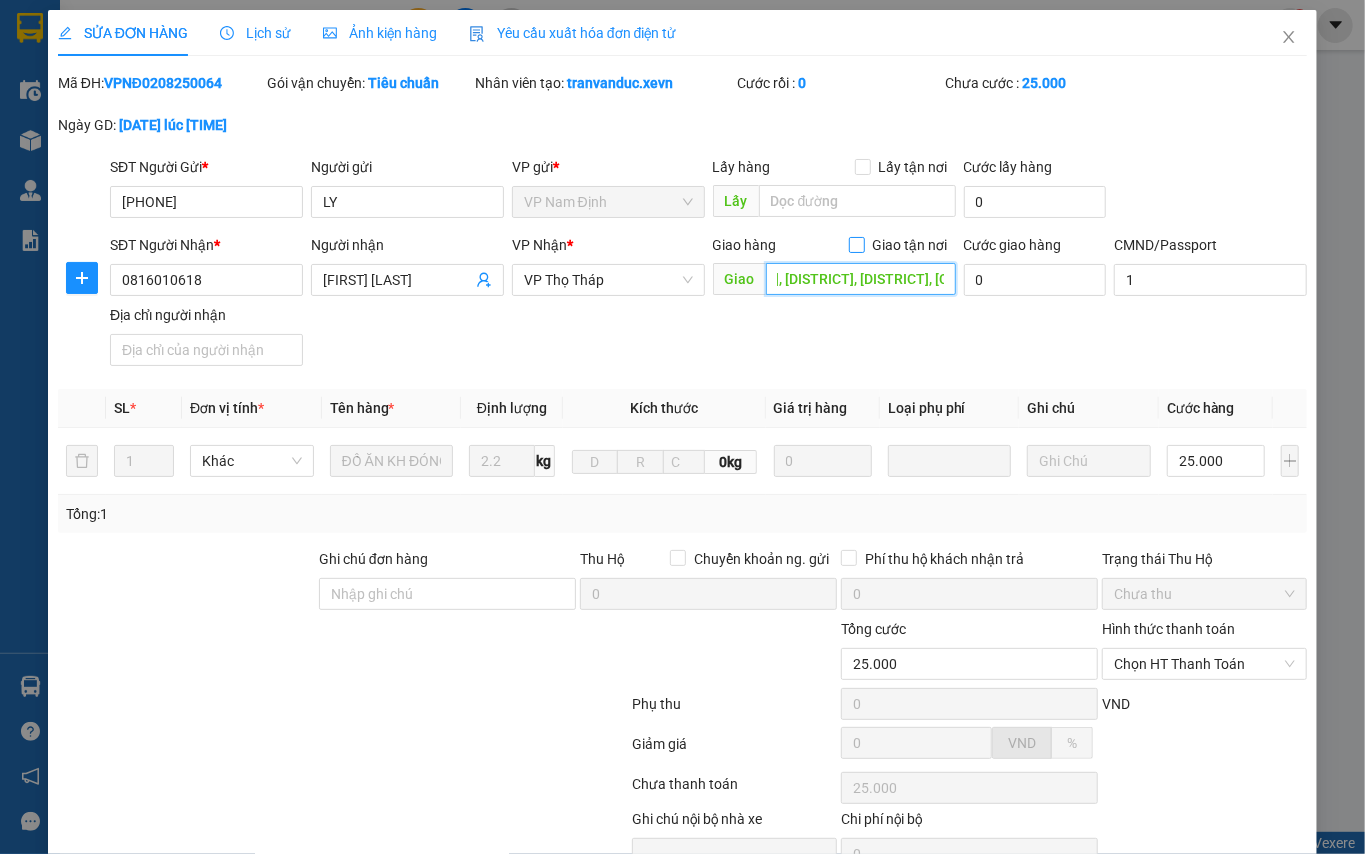 type on "Ngh. 255/50 Đ. Cầu Giấy, Dịch Vọng, Cầu Giấy, Hà Nội, Việt Nam" 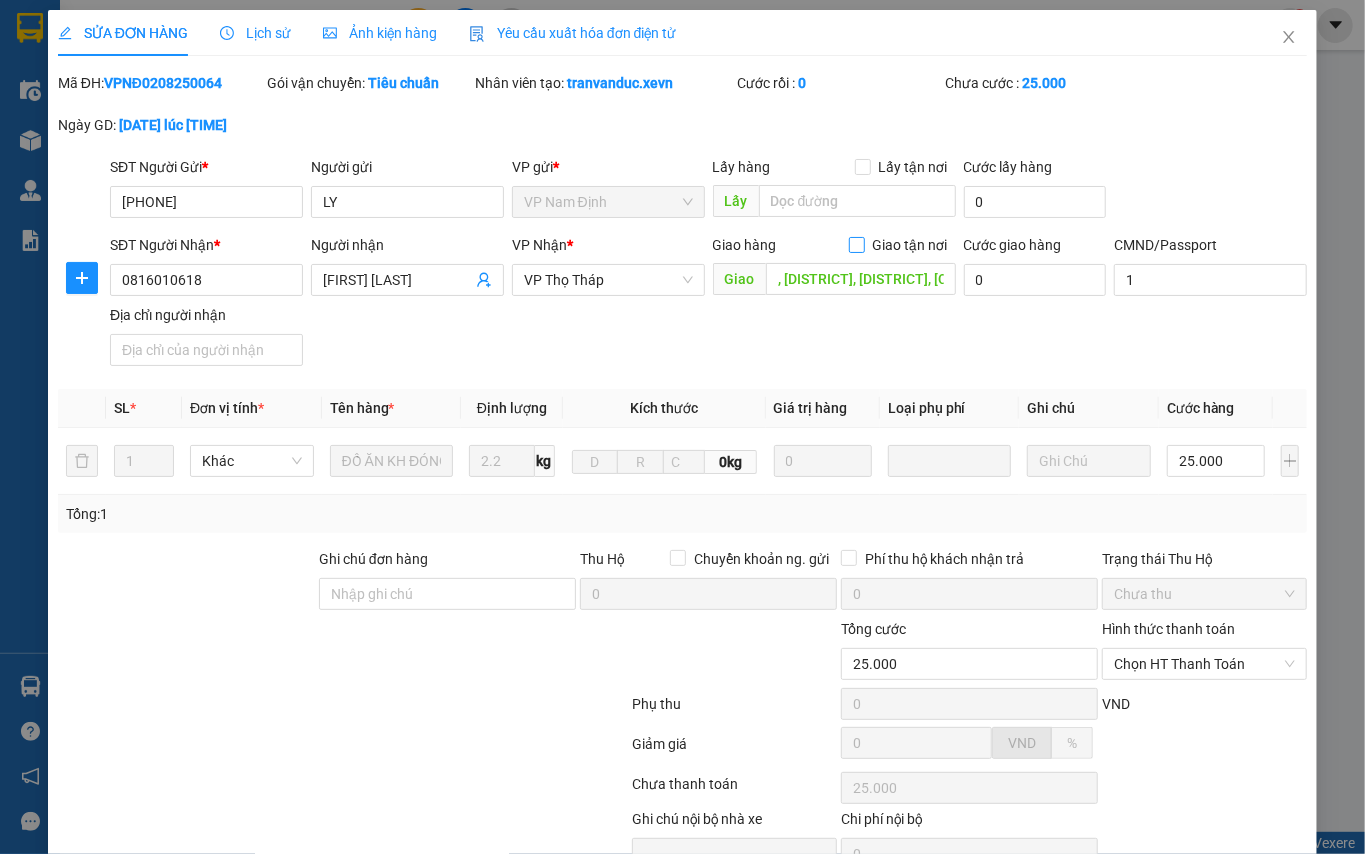 click on "Giao tận nơi" at bounding box center [910, 245] 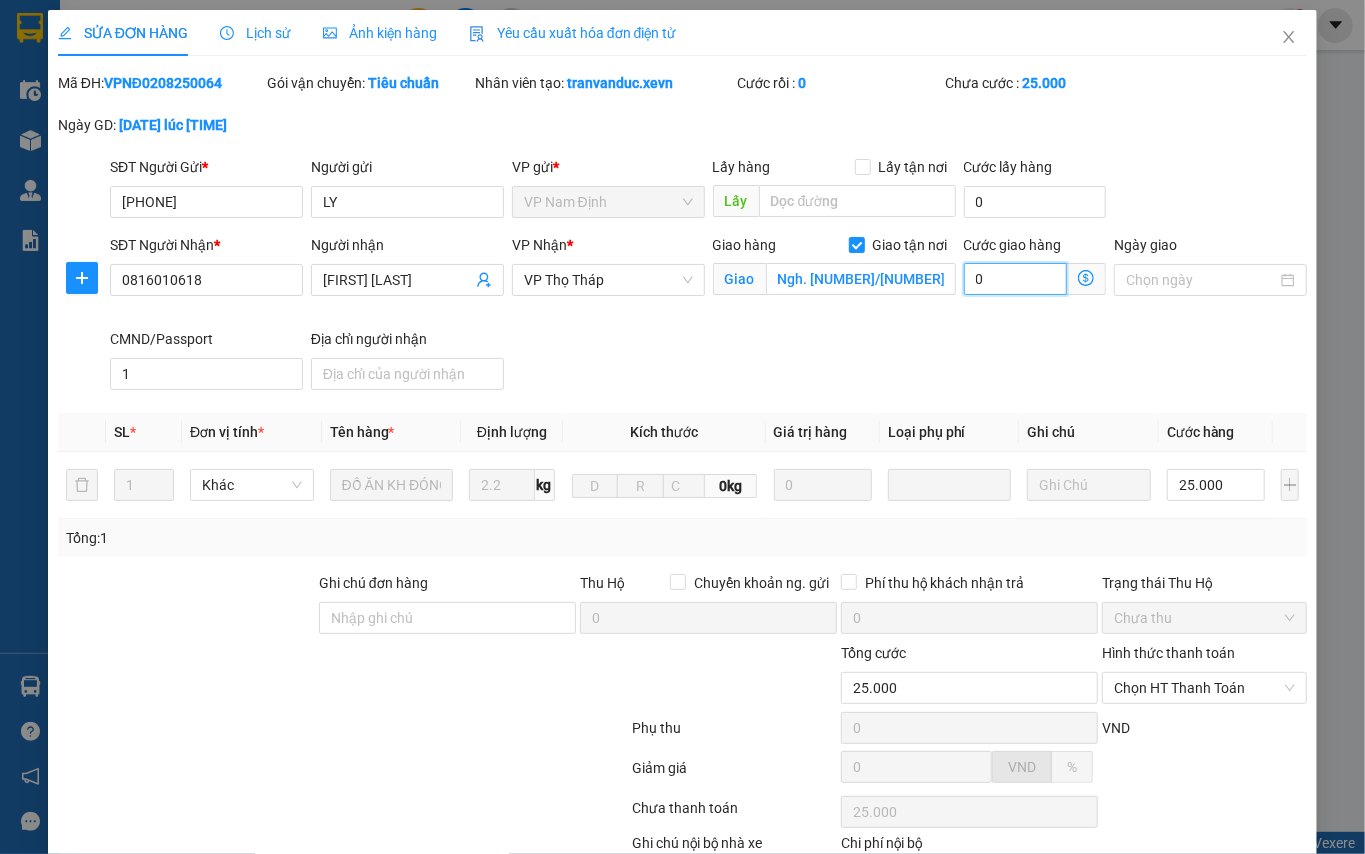 click on "0" at bounding box center [1016, 279] 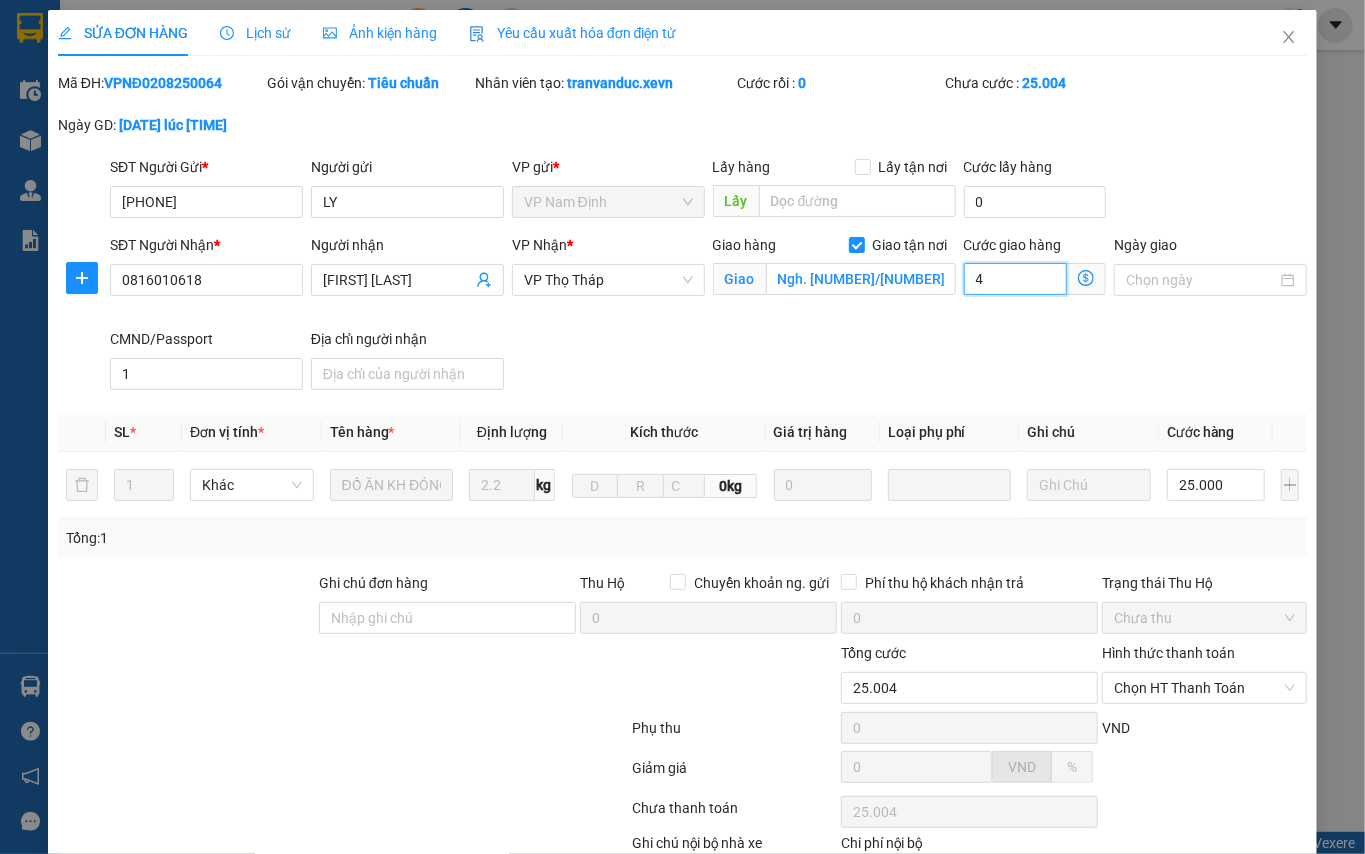type on "25.040" 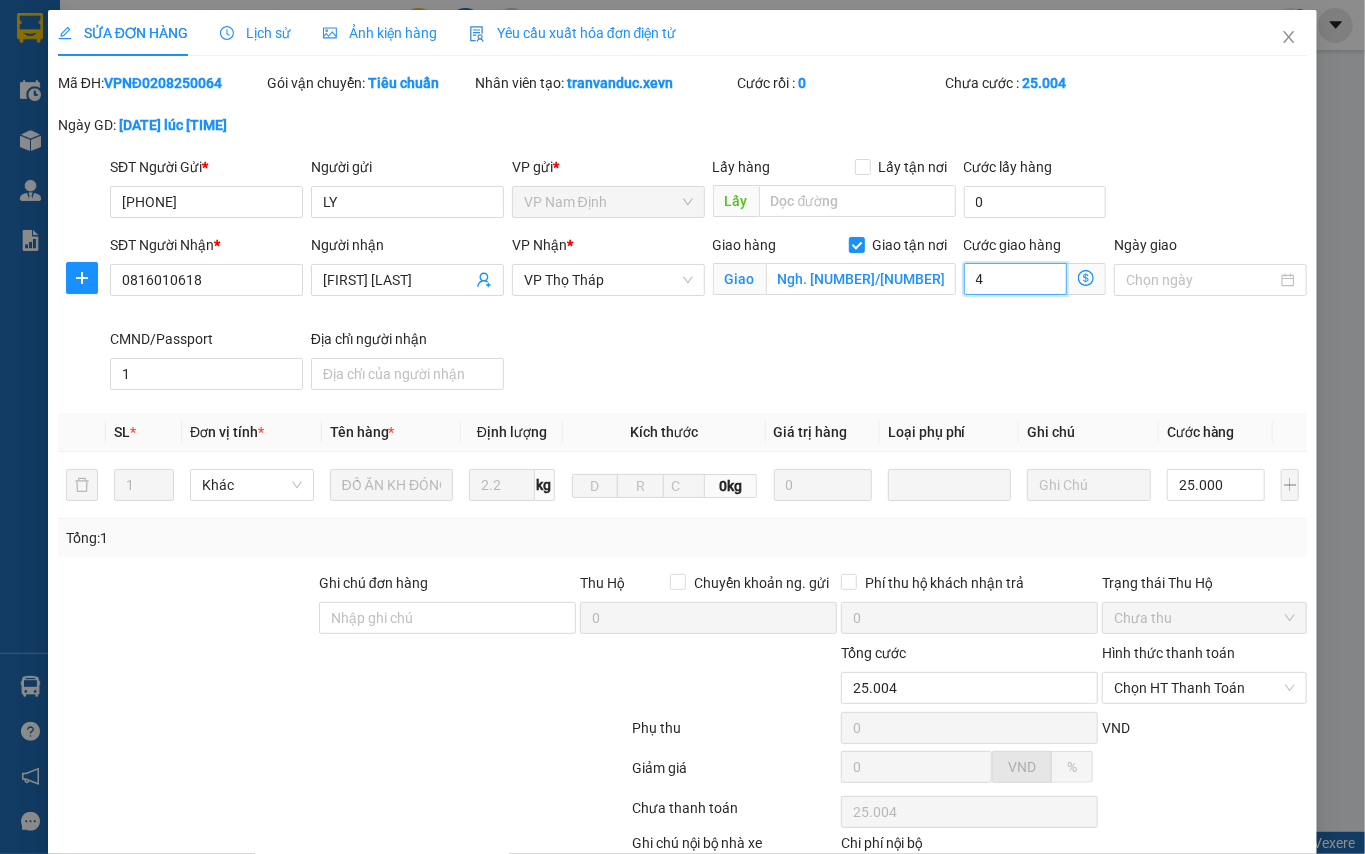type on "25.040" 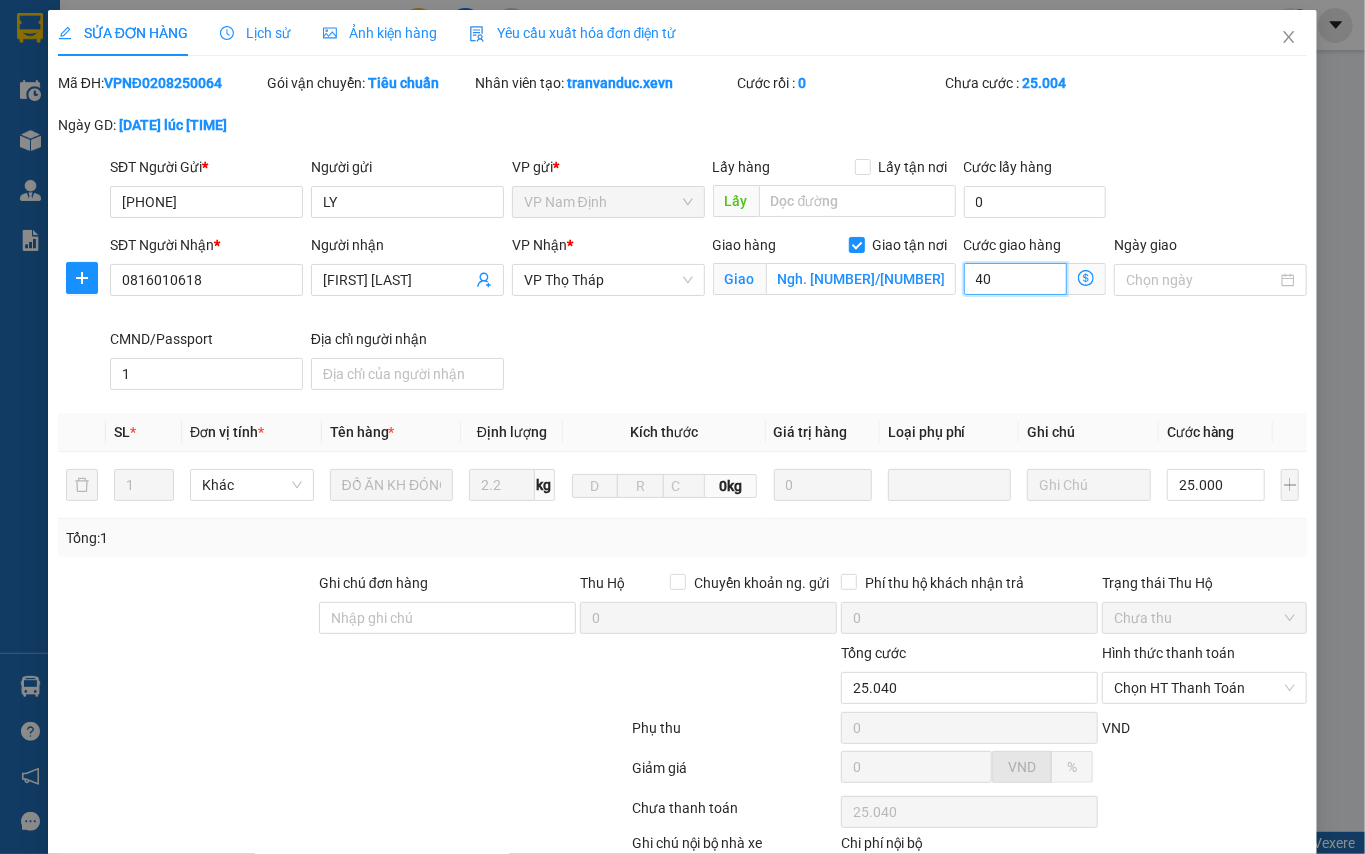 type on "25.400" 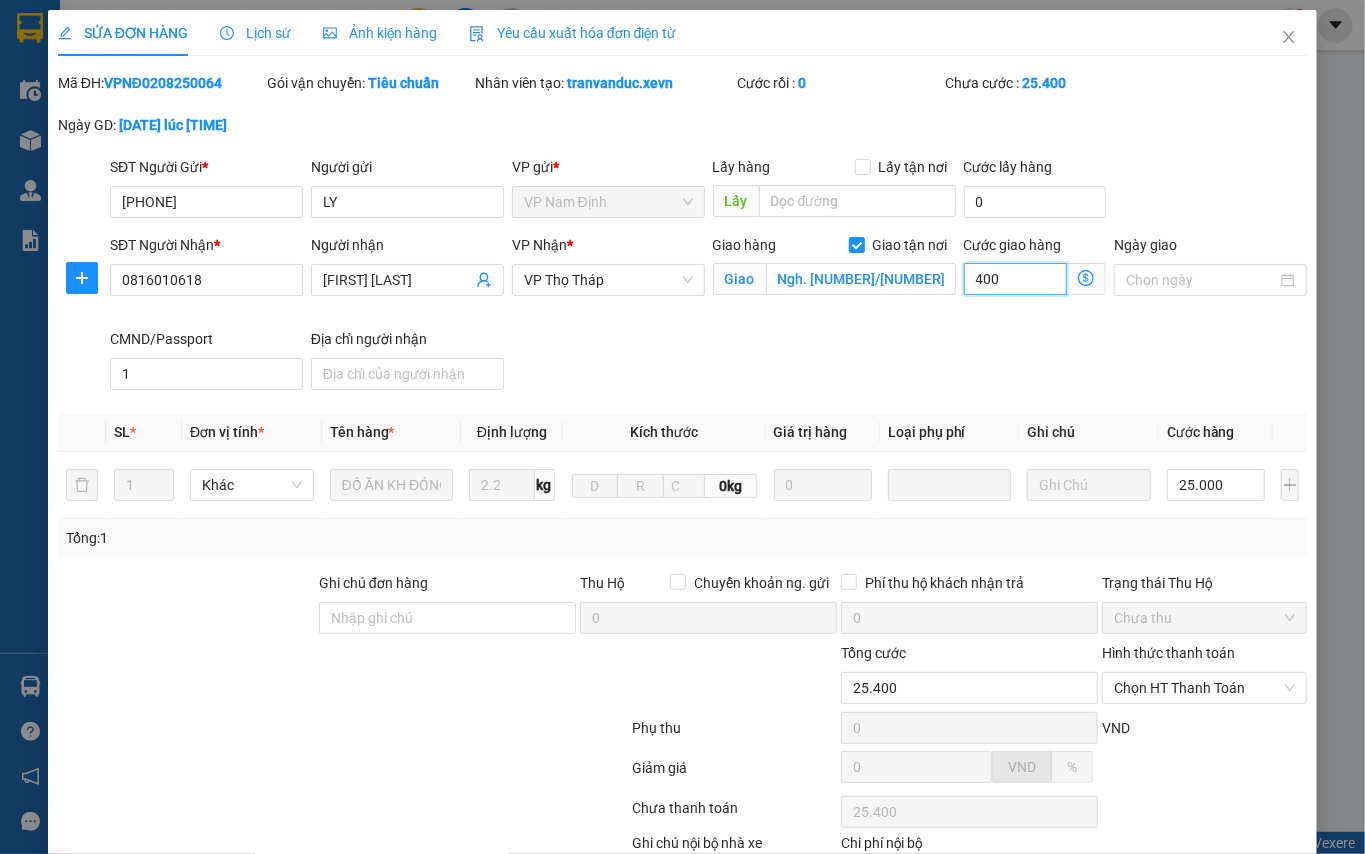 type on "29.000" 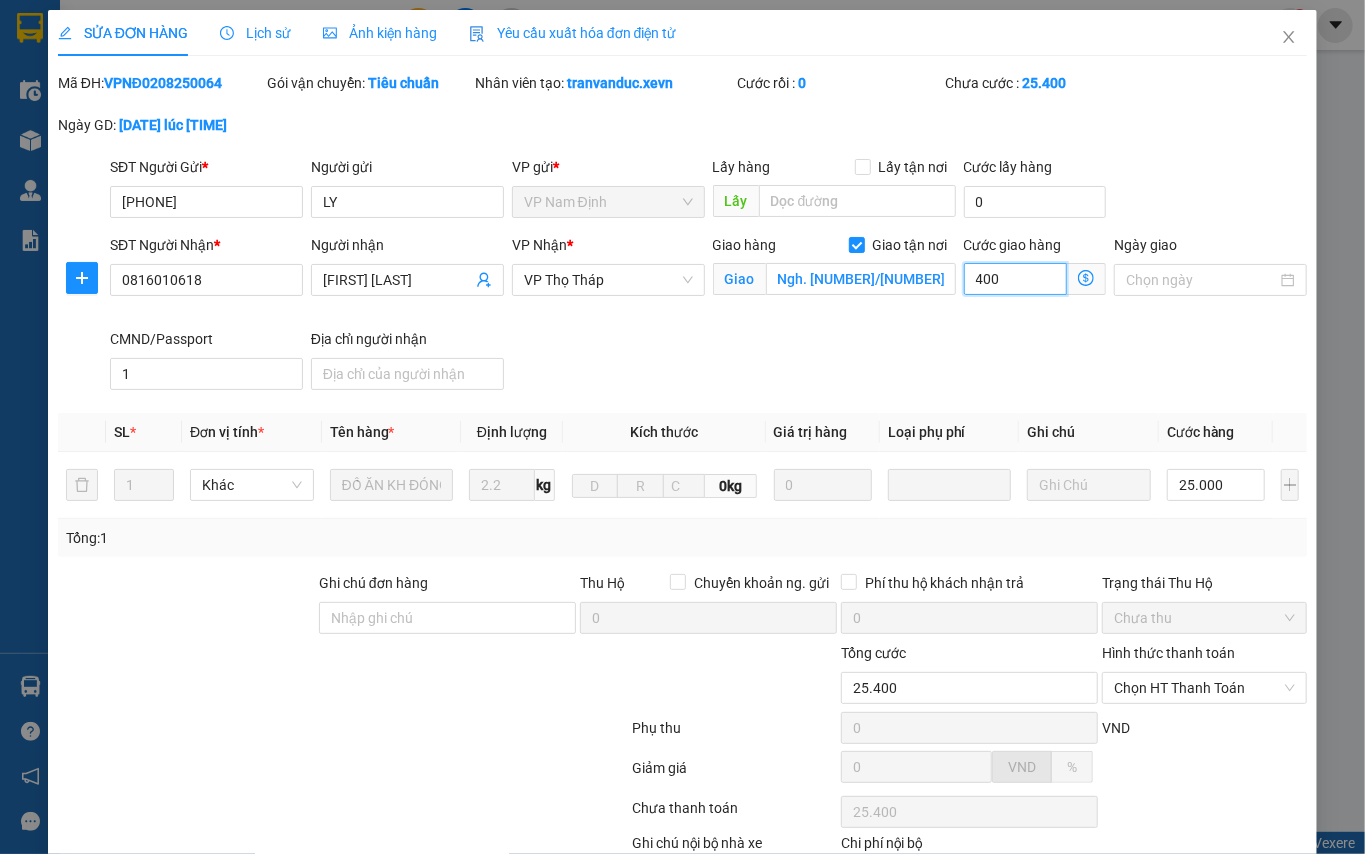 type on "29.000" 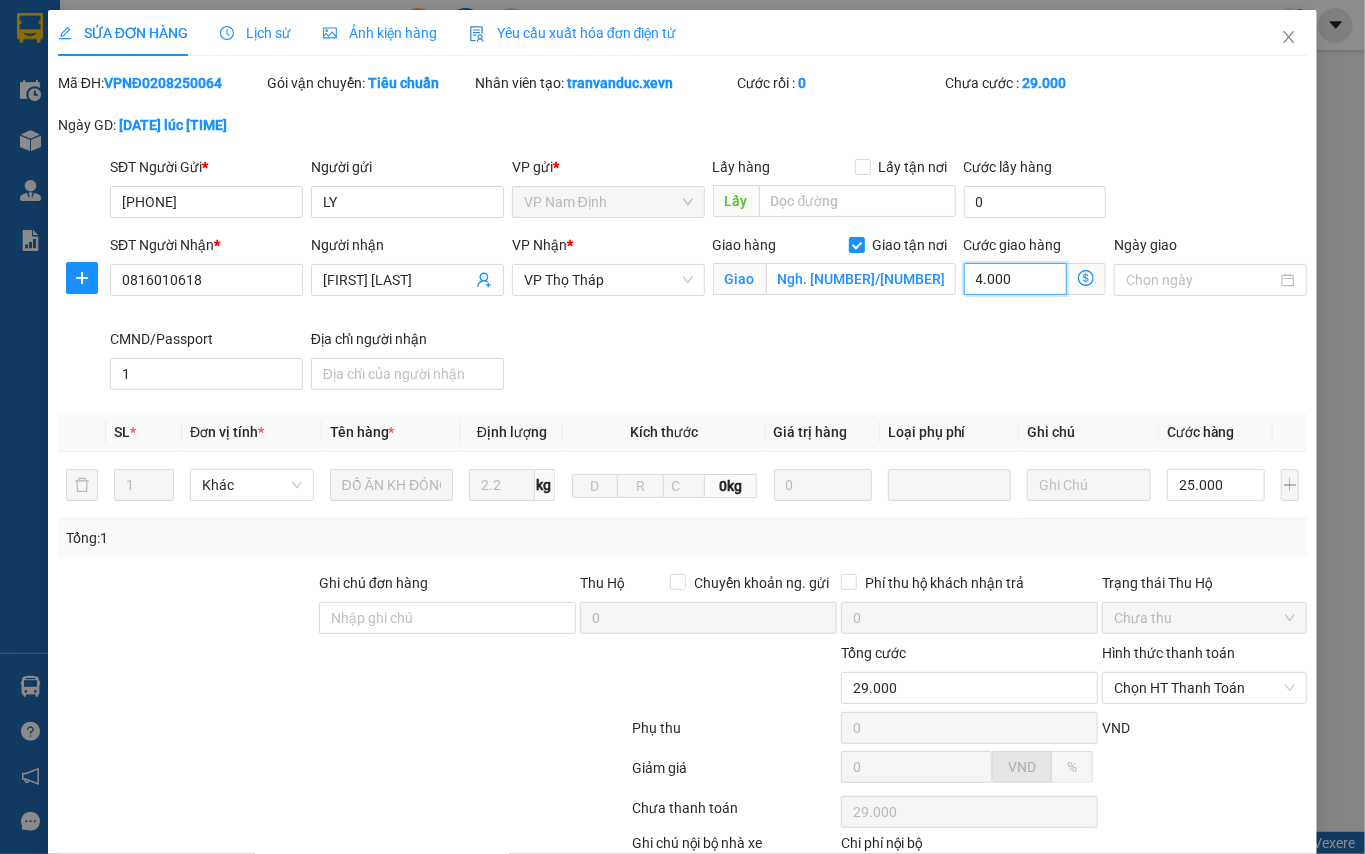 type on "65.000" 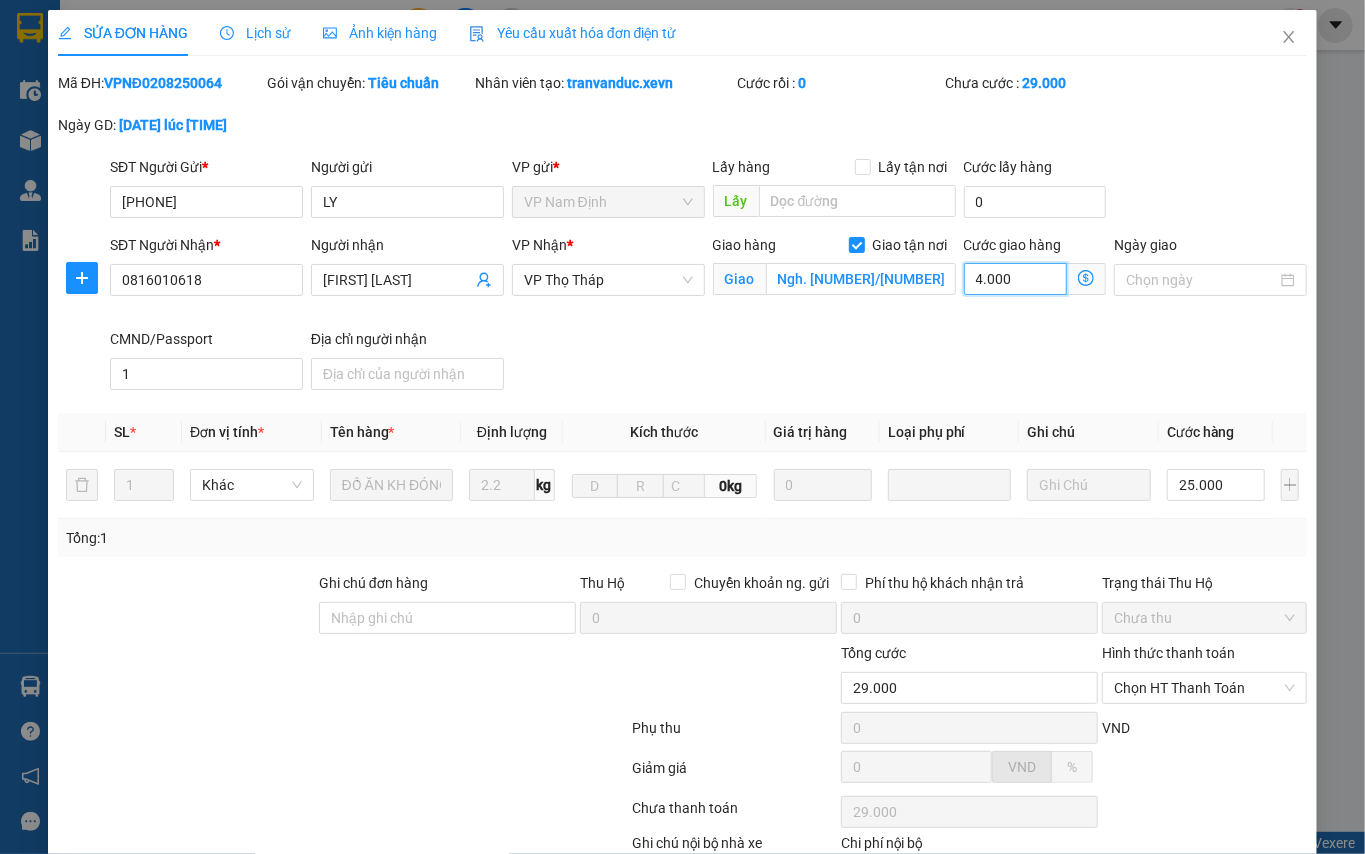 type on "65.000" 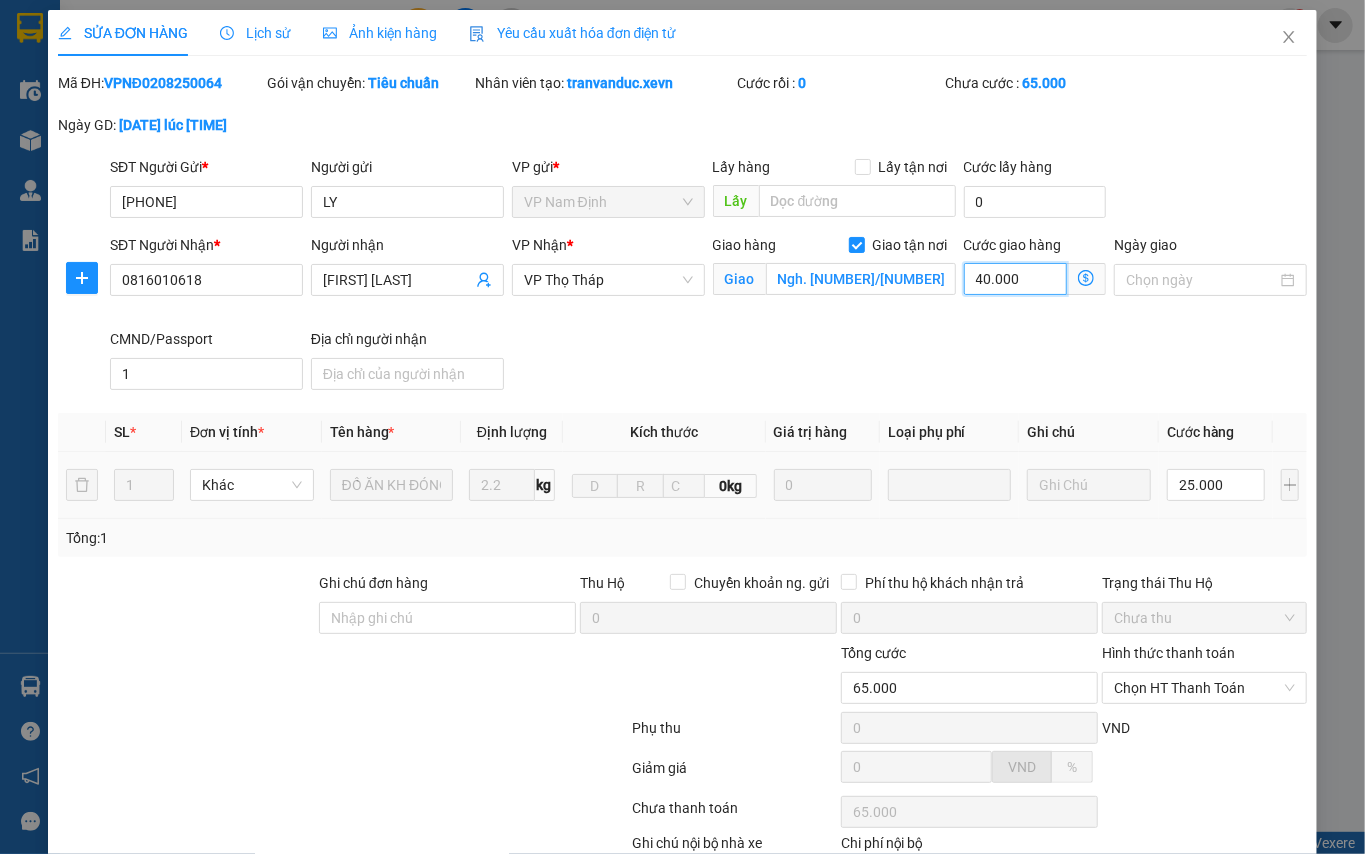 scroll, scrollTop: 130, scrollLeft: 0, axis: vertical 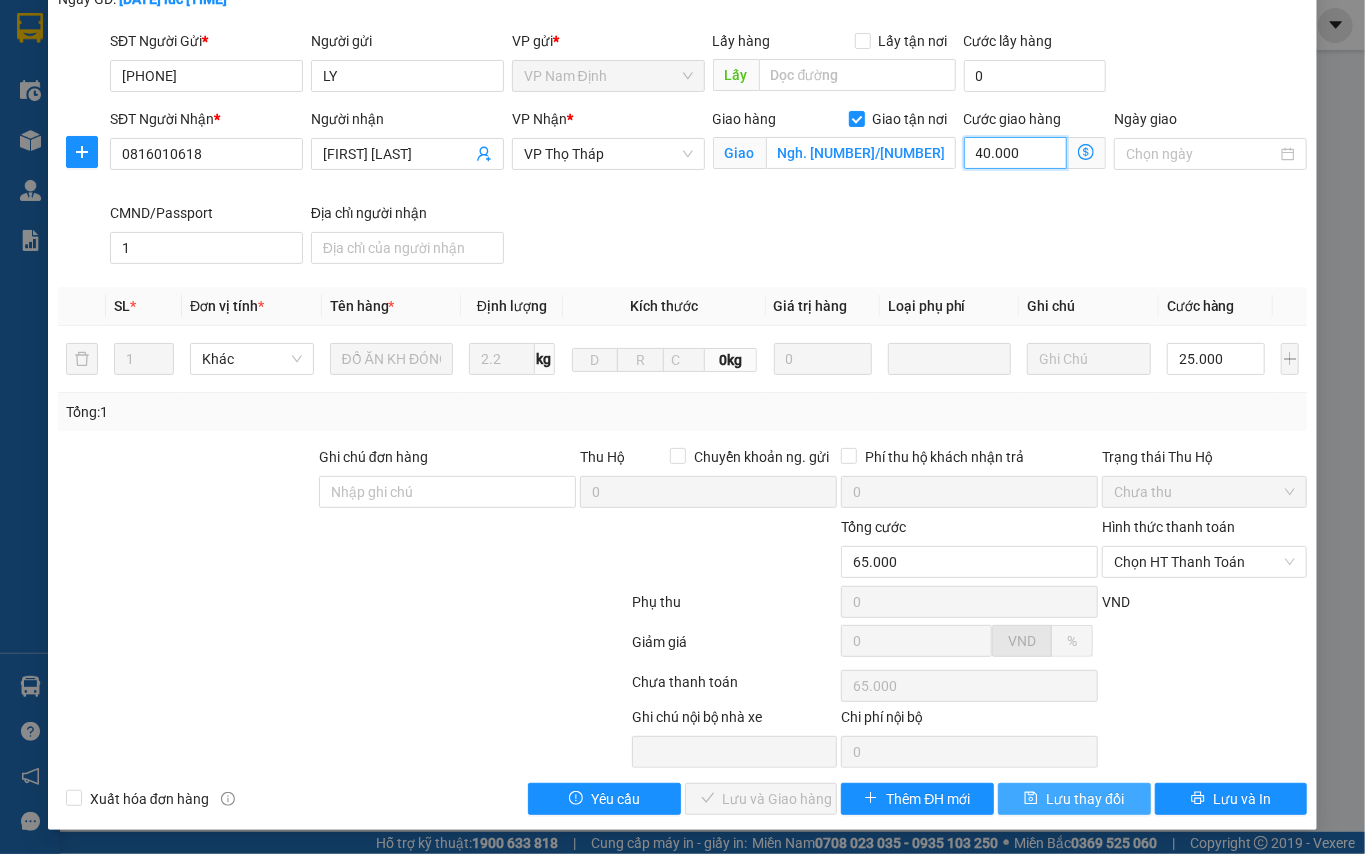type on "40.000" 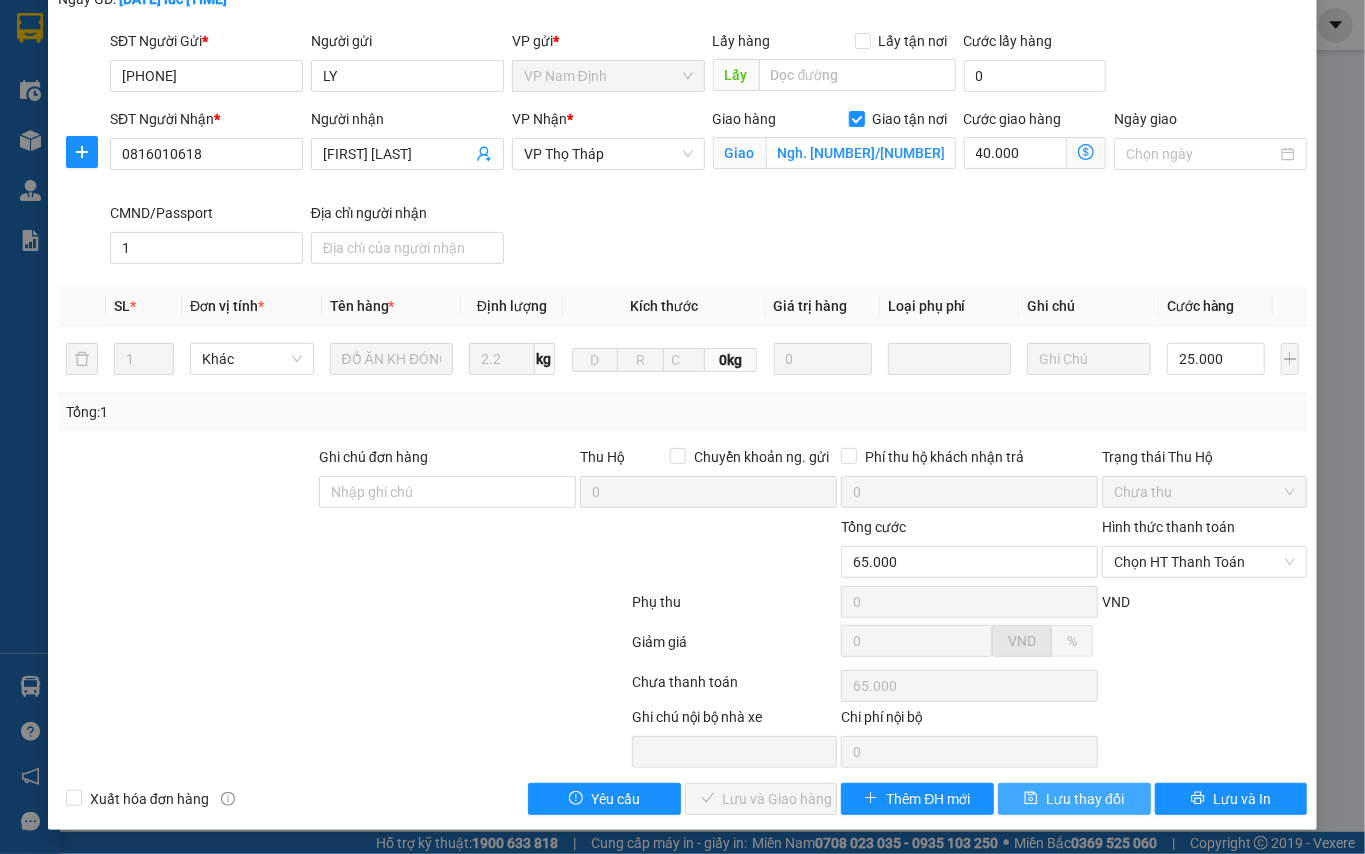 click on "Lưu thay đổi" at bounding box center (1074, 799) 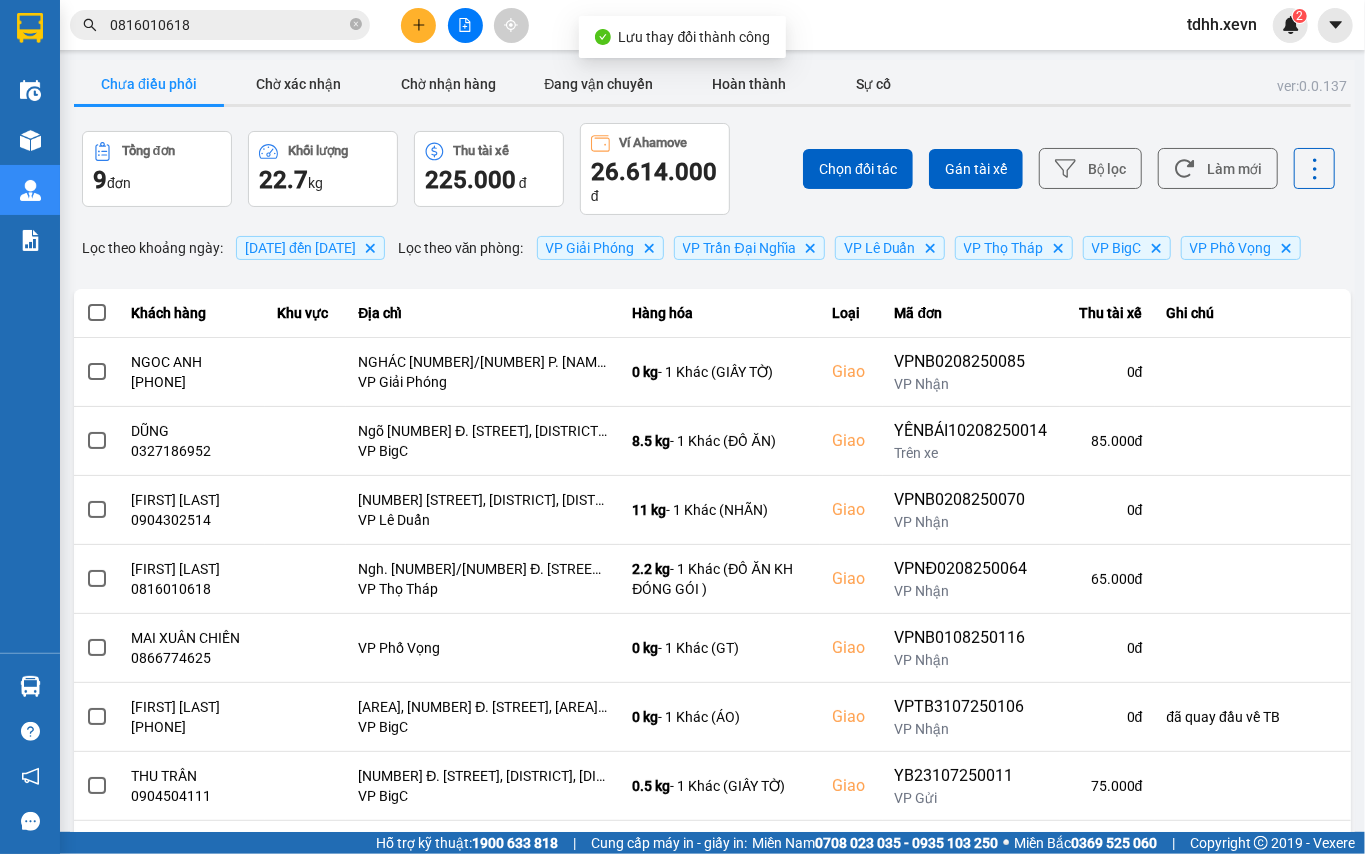 click on "Chọn đối tác Gán tài xế Bộ lọc Làm mới" at bounding box center (1022, 169) 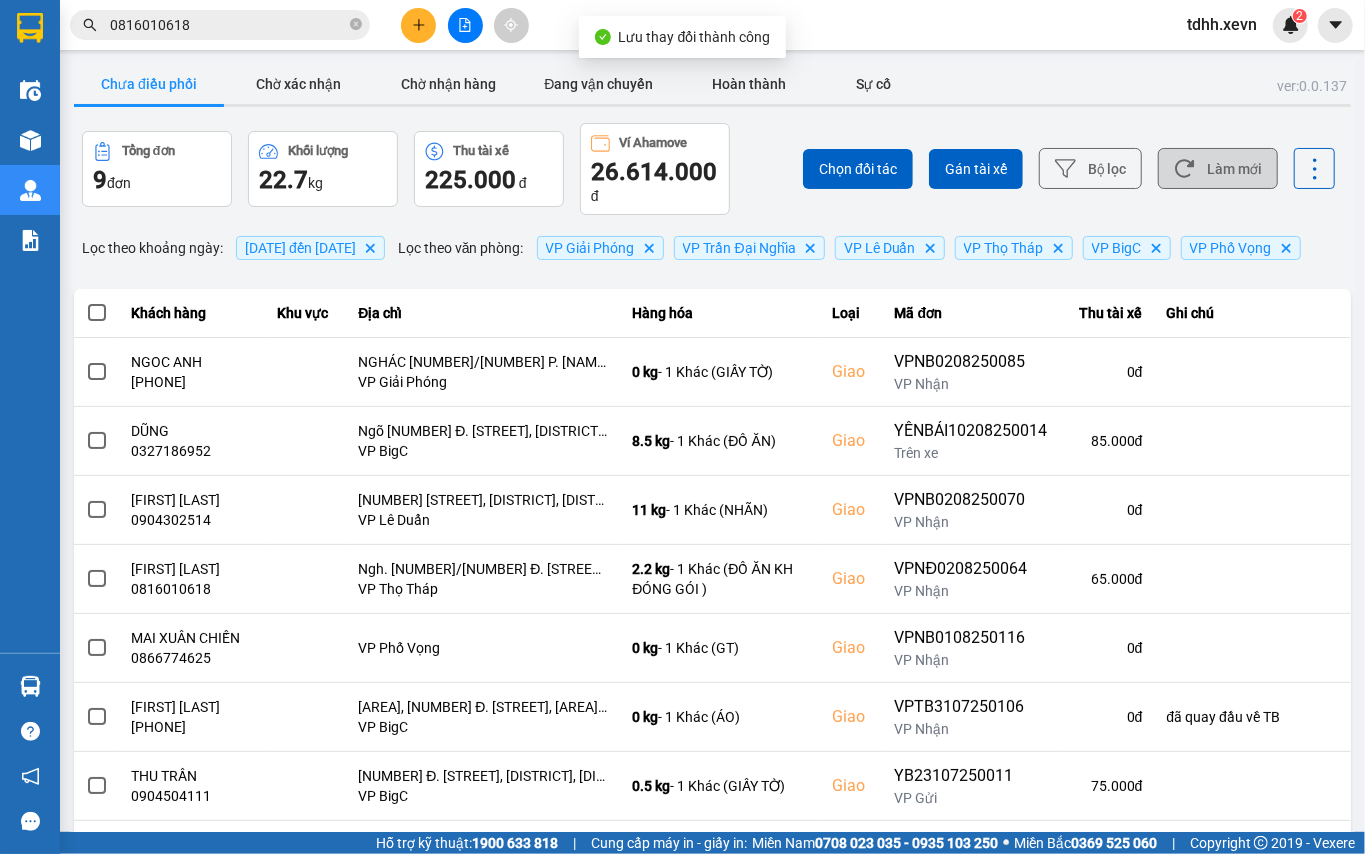 click on "Làm mới" at bounding box center [1218, 168] 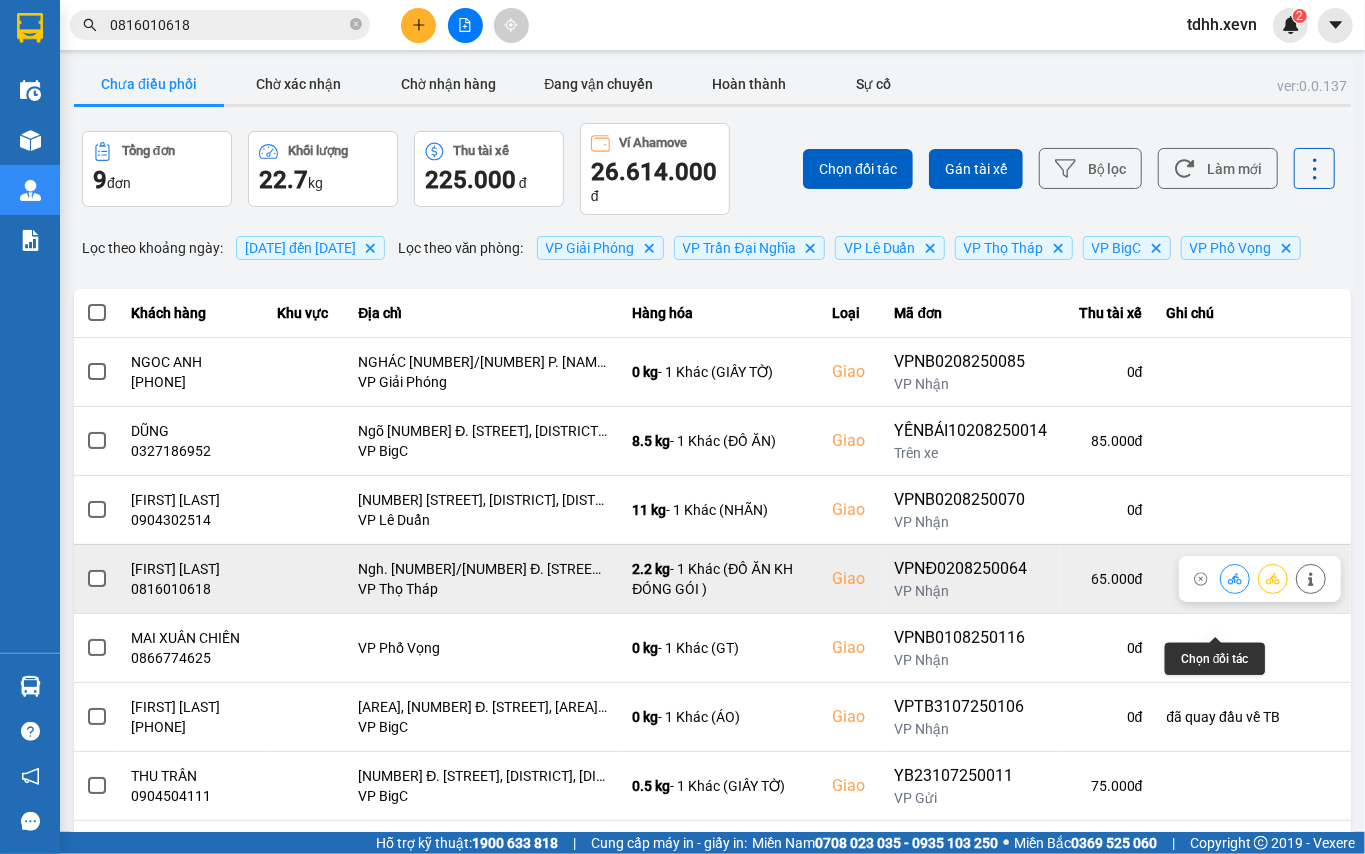 click 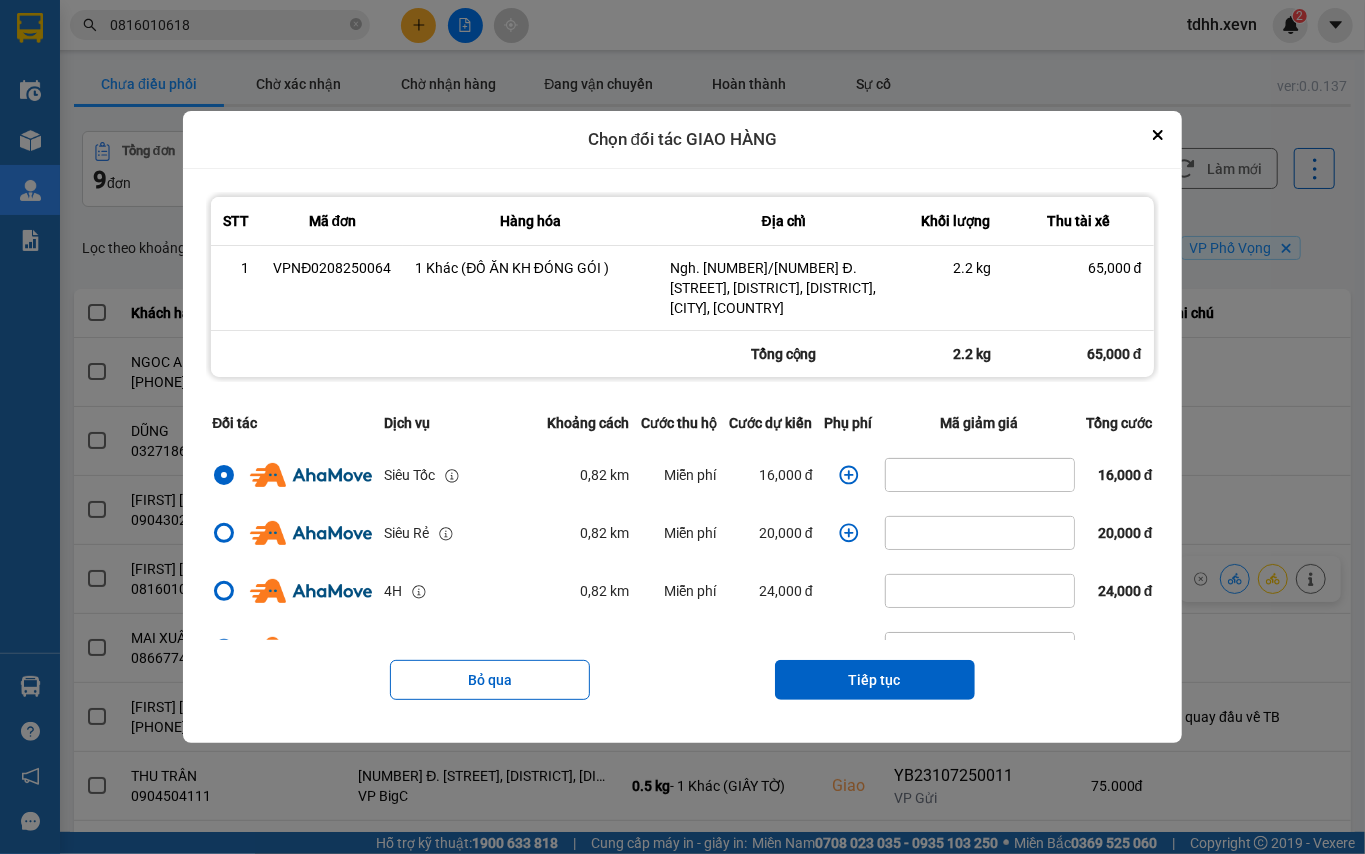click 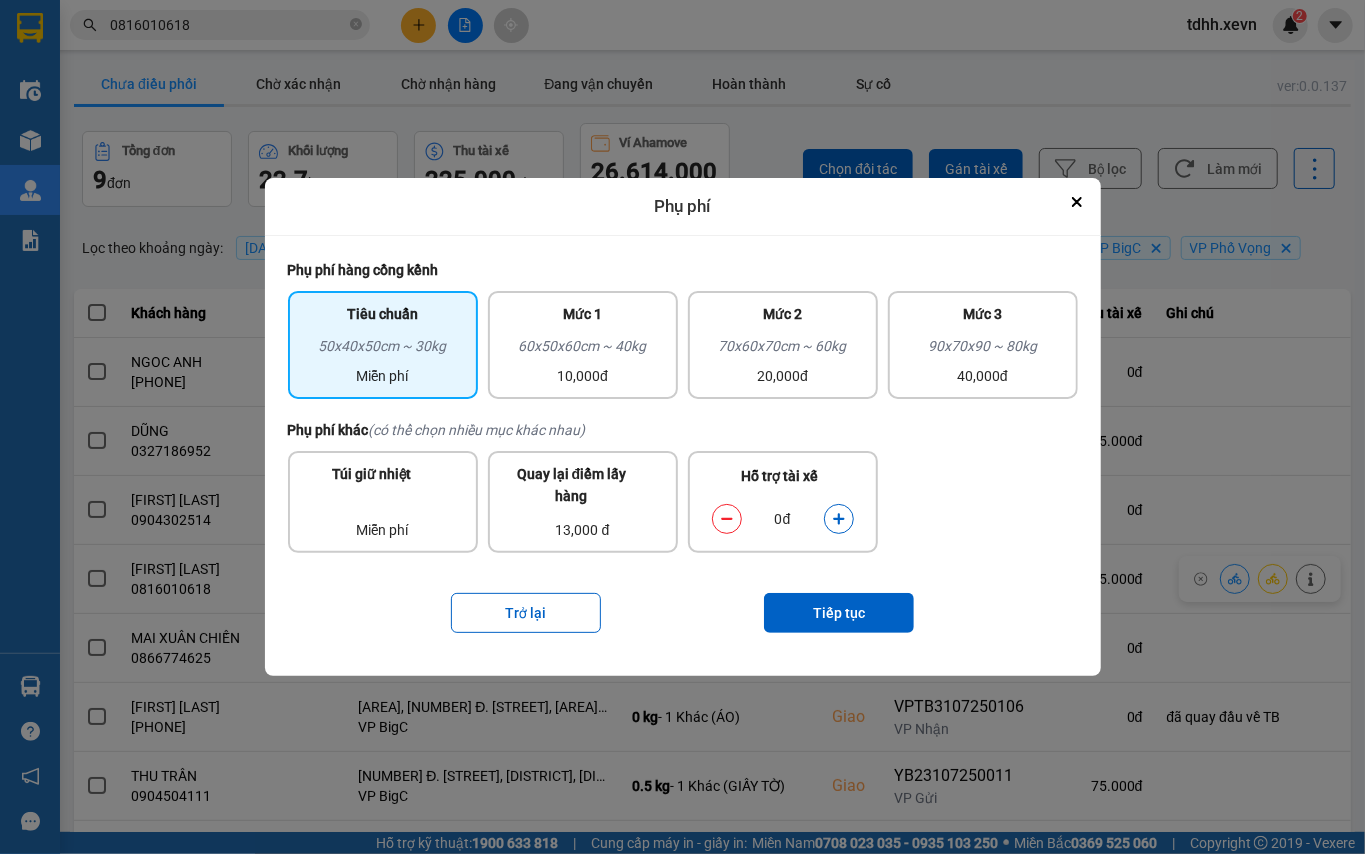 click at bounding box center [839, 518] 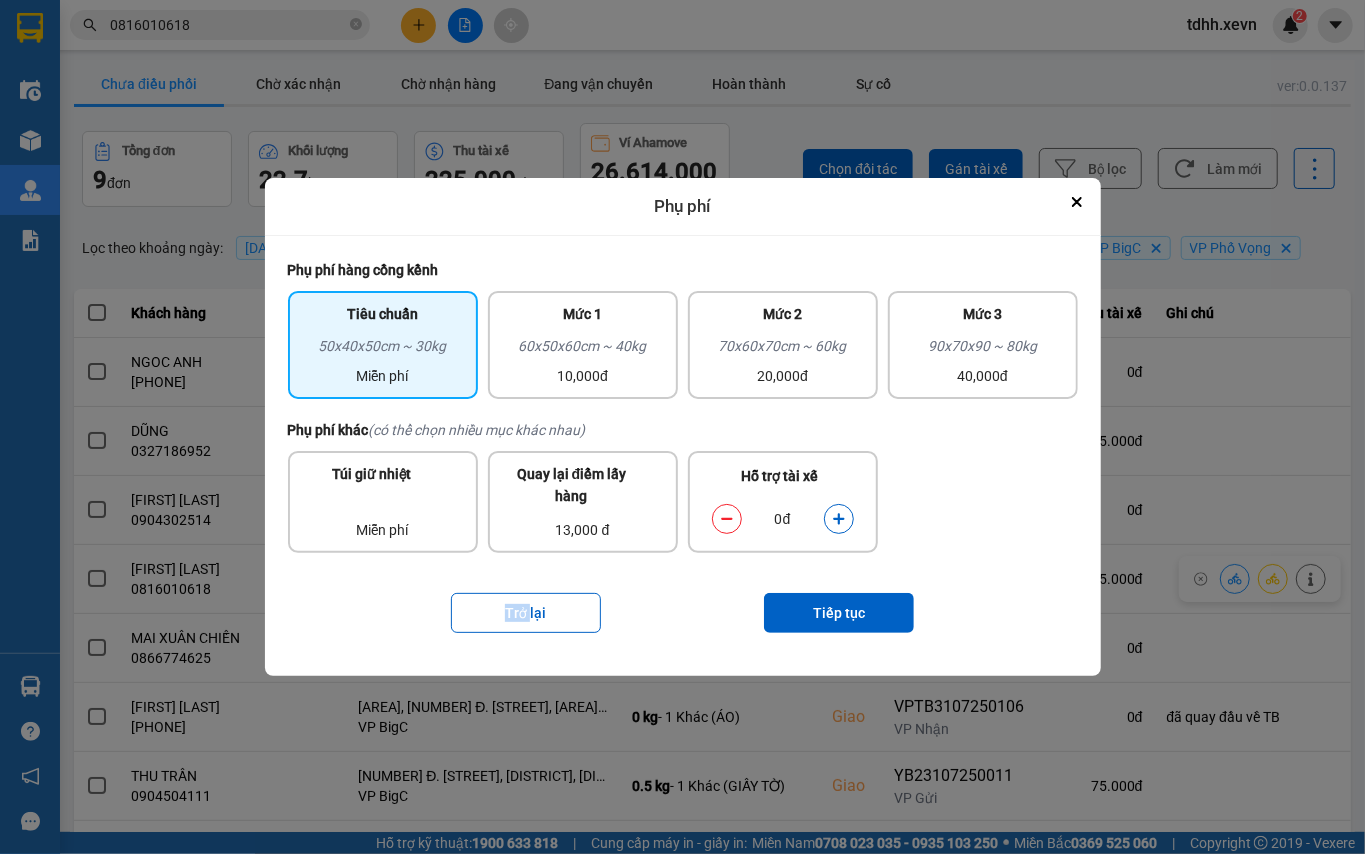 click 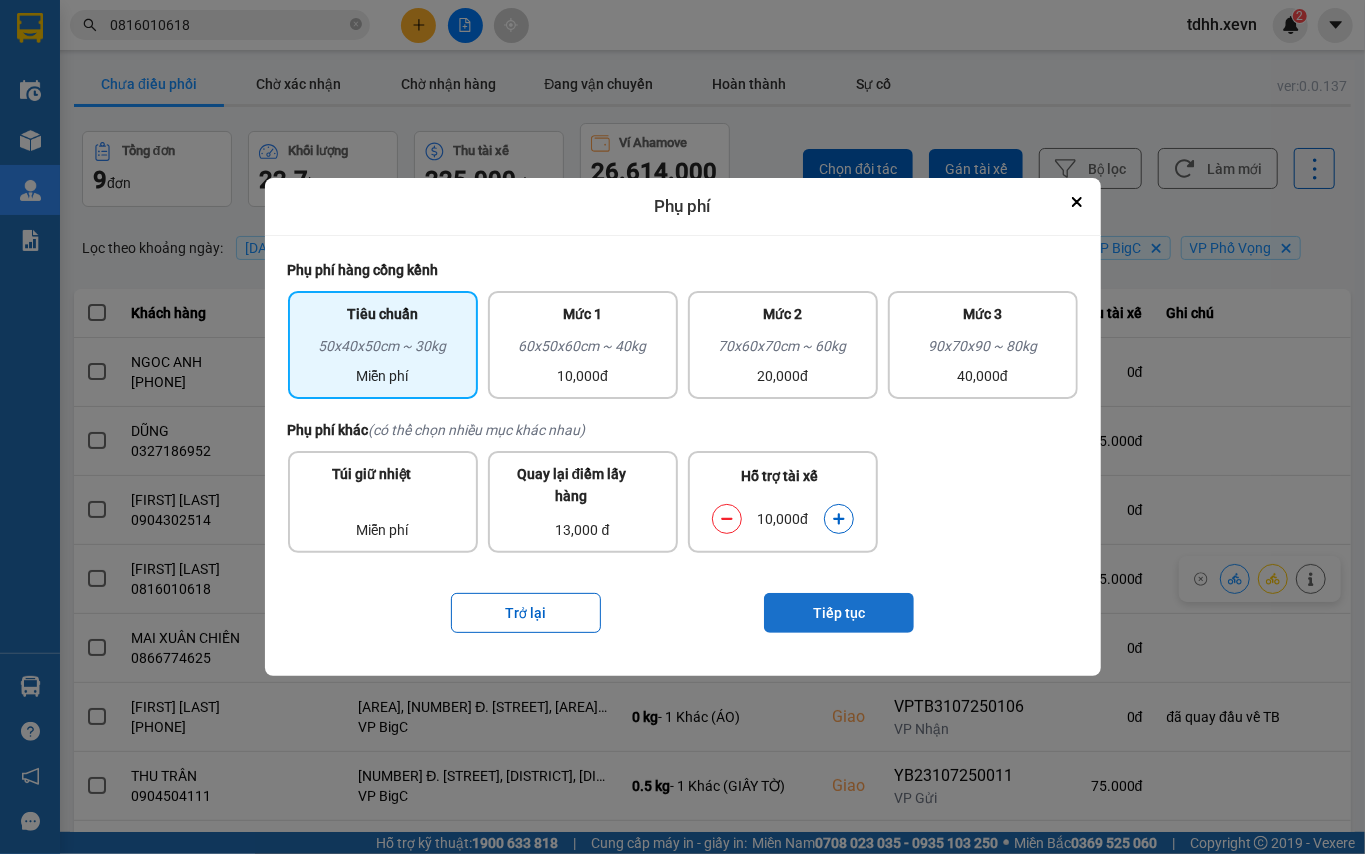 click on "Tiếp tục" at bounding box center [839, 613] 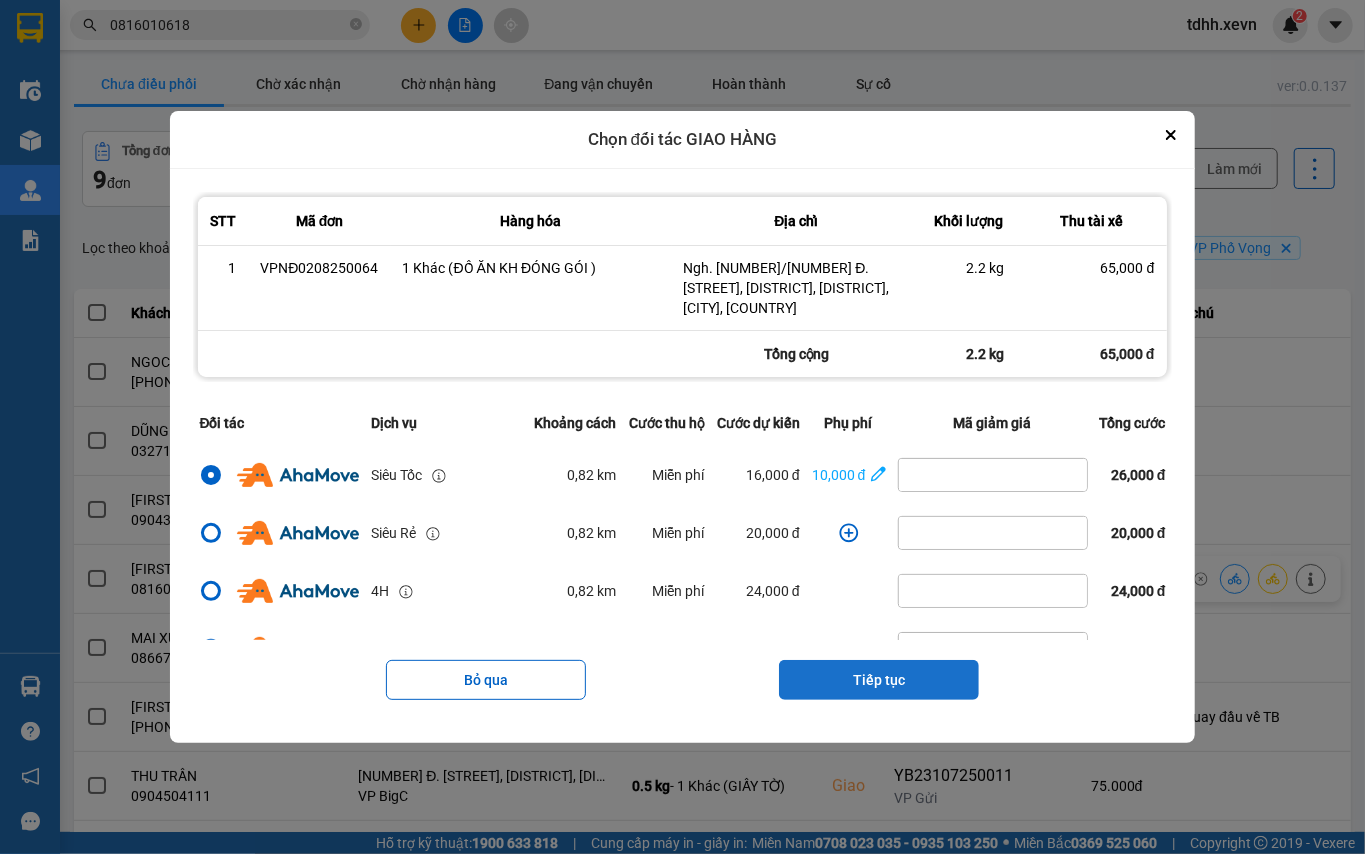 click on "Tiếp tục" at bounding box center (879, 680) 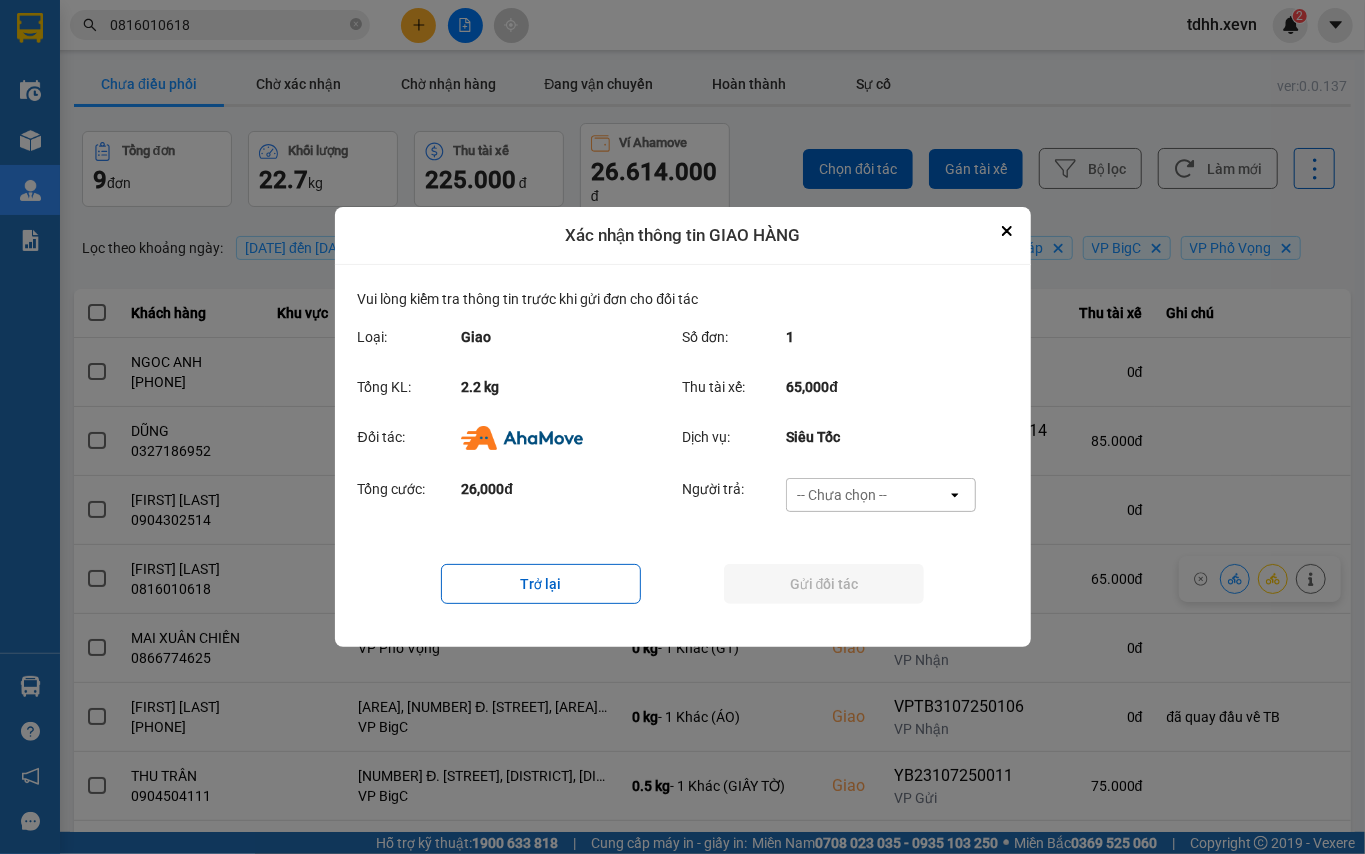 click on "-- Chưa chọn --" at bounding box center [842, 495] 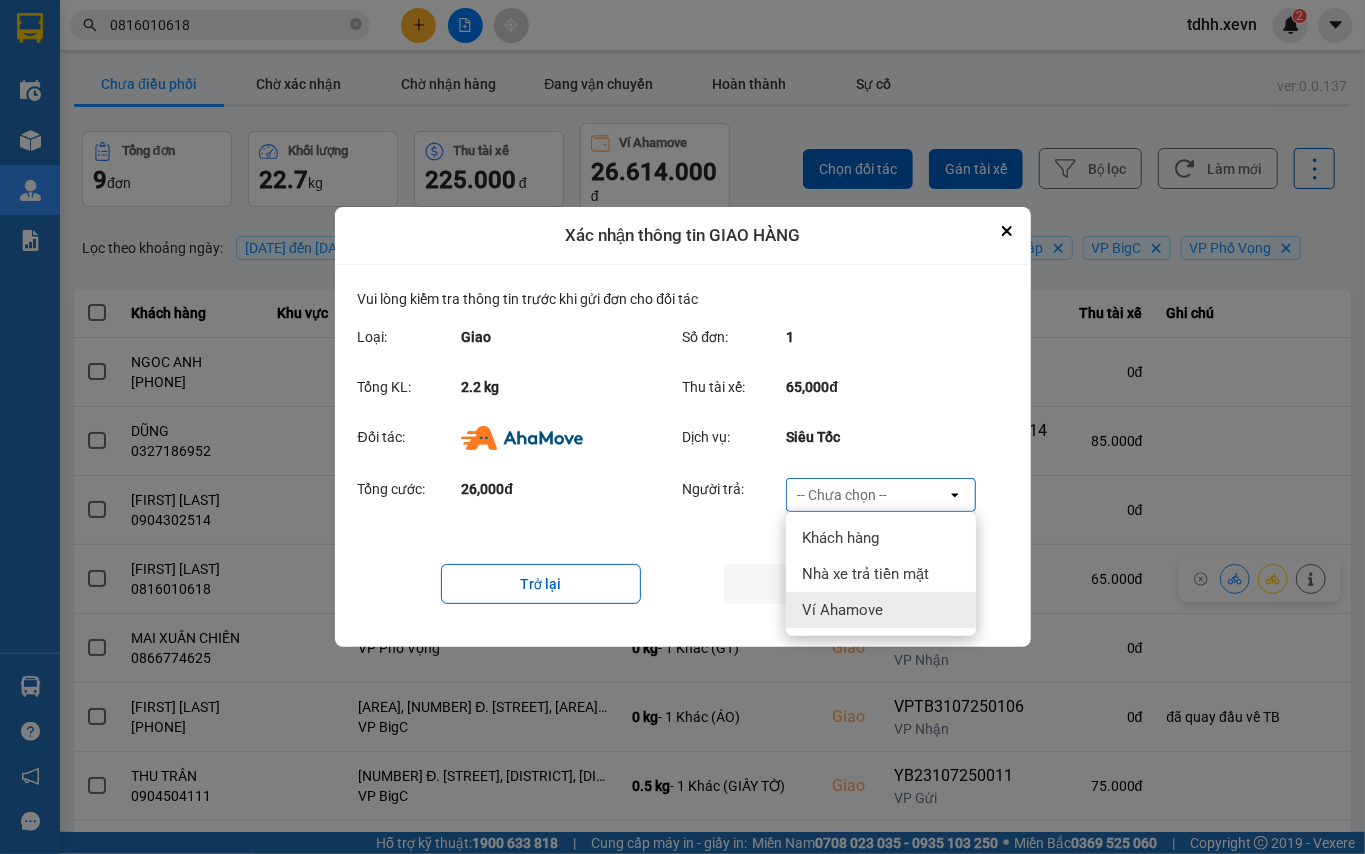click on "Ví Ahamove" at bounding box center (842, 610) 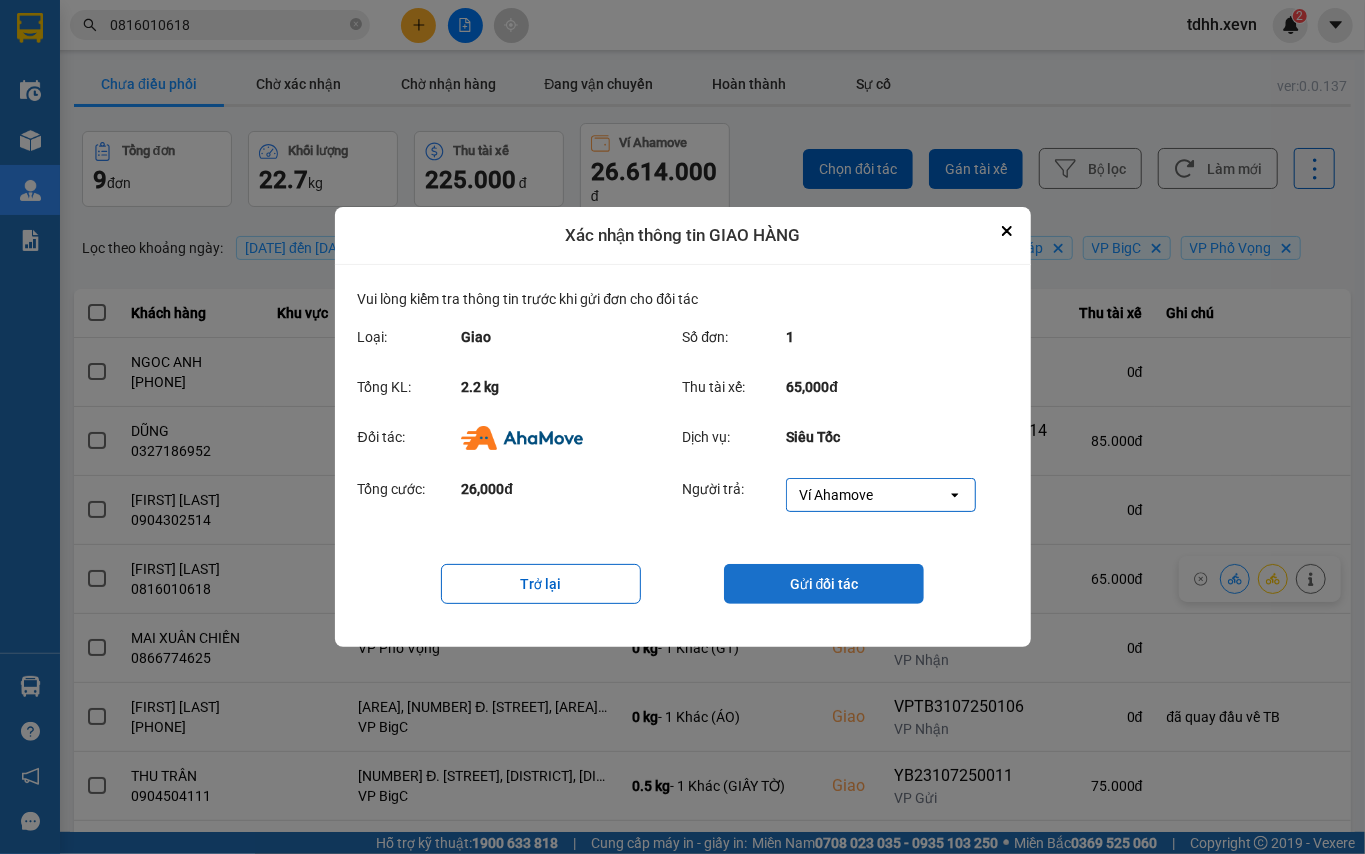click on "Gửi đối tác" at bounding box center [824, 584] 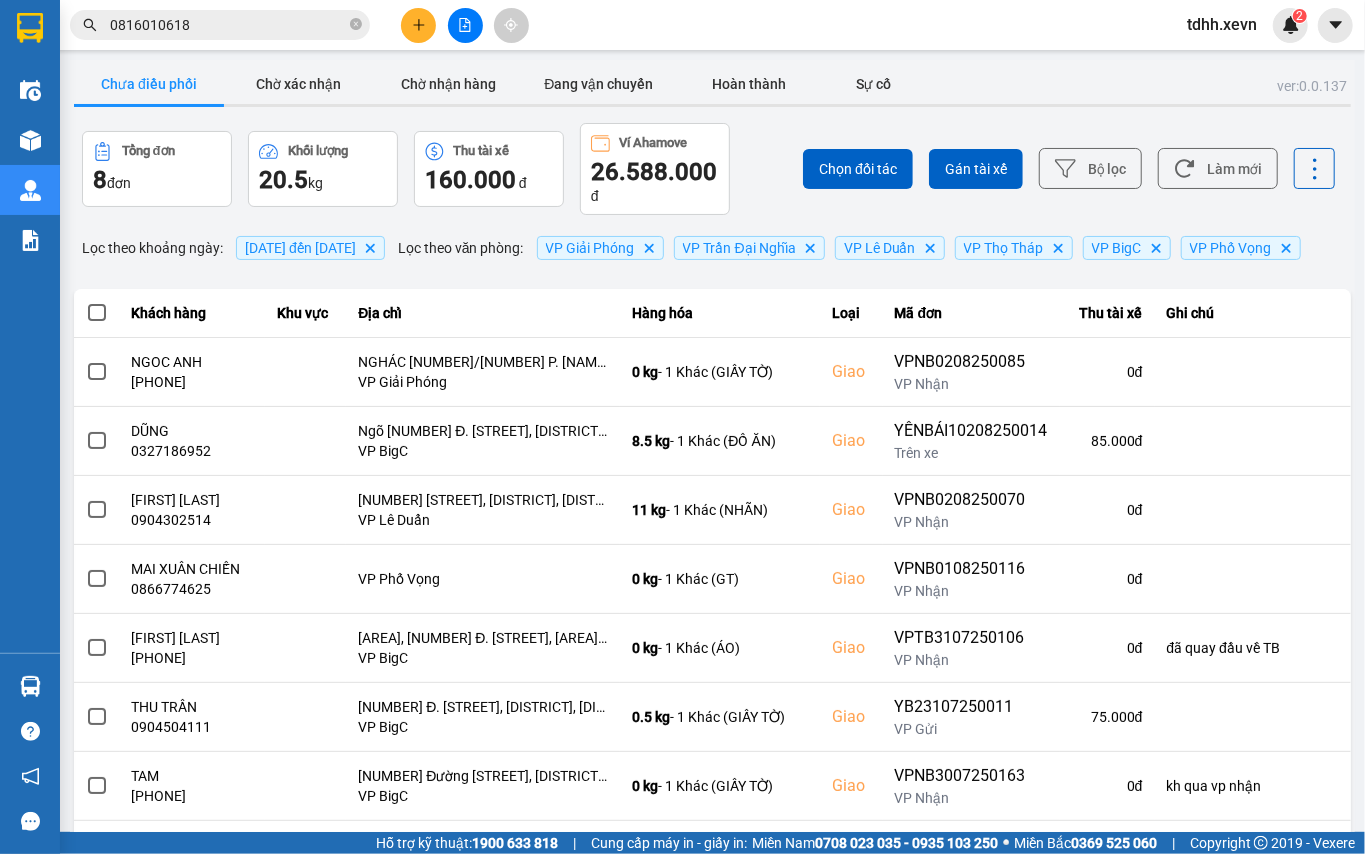 click on "ver:  0.0.137 Chưa điều phối Chờ xác nhận Chờ nhận hàng Đang vận chuyển Hoàn thành Sự cố Tổng đơn 8  đơn Khối lượng 20.5  kg Thu tài xế 160.000   đ Ví Ahamove 26.588.000   đ Chọn đối tác Gán tài xế Bộ lọc Làm mới Lọc theo khoảng ngày : 20/07/2025 đến 02/08/2025 Delete Lọc theo văn phòng : VP Giải Phóng Delete VP Trần Đại Nghĩa Delete VP Lê Duẩn Delete VP Thọ Tháp Delete VP BigC Delete VP Phố Vọng Delete Khách hàng Khu vực Địa chỉ Hàng hóa Loại Mã đơn Thu tài xế Ghi chú NGOC ANH 0963177666 NGHÁC 30/142 P. Đại Từ, ĐẠI KIM  Hoàng Mai, Hà Nội, Việt Nam VP Giải Phóng 0 kg  -   1 Khác (GIẤY TỜ) Giao VPNB0208250085 VP Nhận 0 đ DŨNG 0327186952 Ngõ 66 Đ. Hồ Tùng Mậu, Mai Dịch, Cầu Giấy, Hà Nội, Việt Nam VP BigC 8.5 kg  -   1 Khác (ĐỒ ĂN) Giao YÊNBÁI10208250014 Trên xe 85.000 đ PHẠM YẾN 0904302514 VP Lê Duẩn 11 kg  -   1 Khác (NHÃN) Giao VP Nhận" at bounding box center [712, 493] 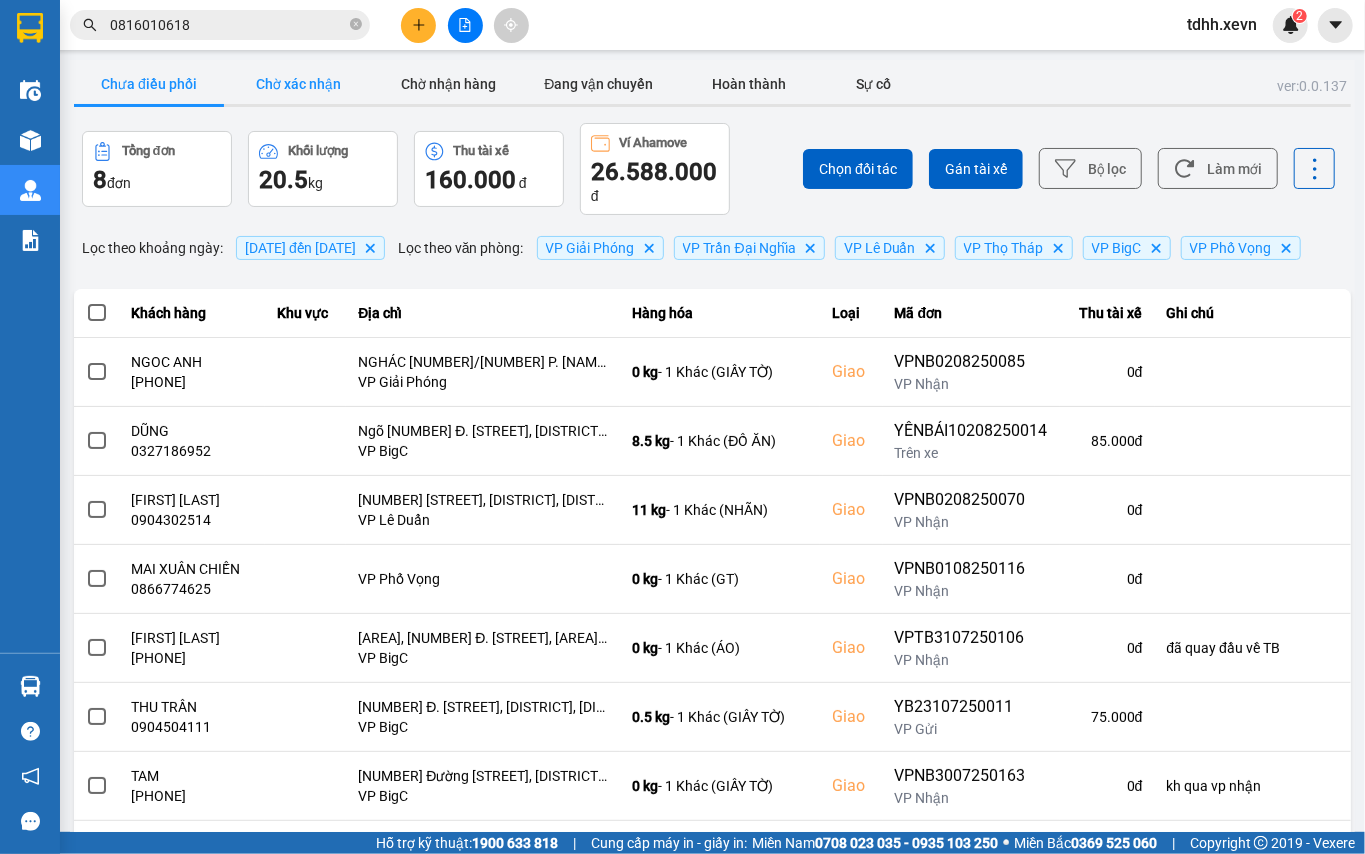 click on "Chờ xác nhận" at bounding box center (299, 84) 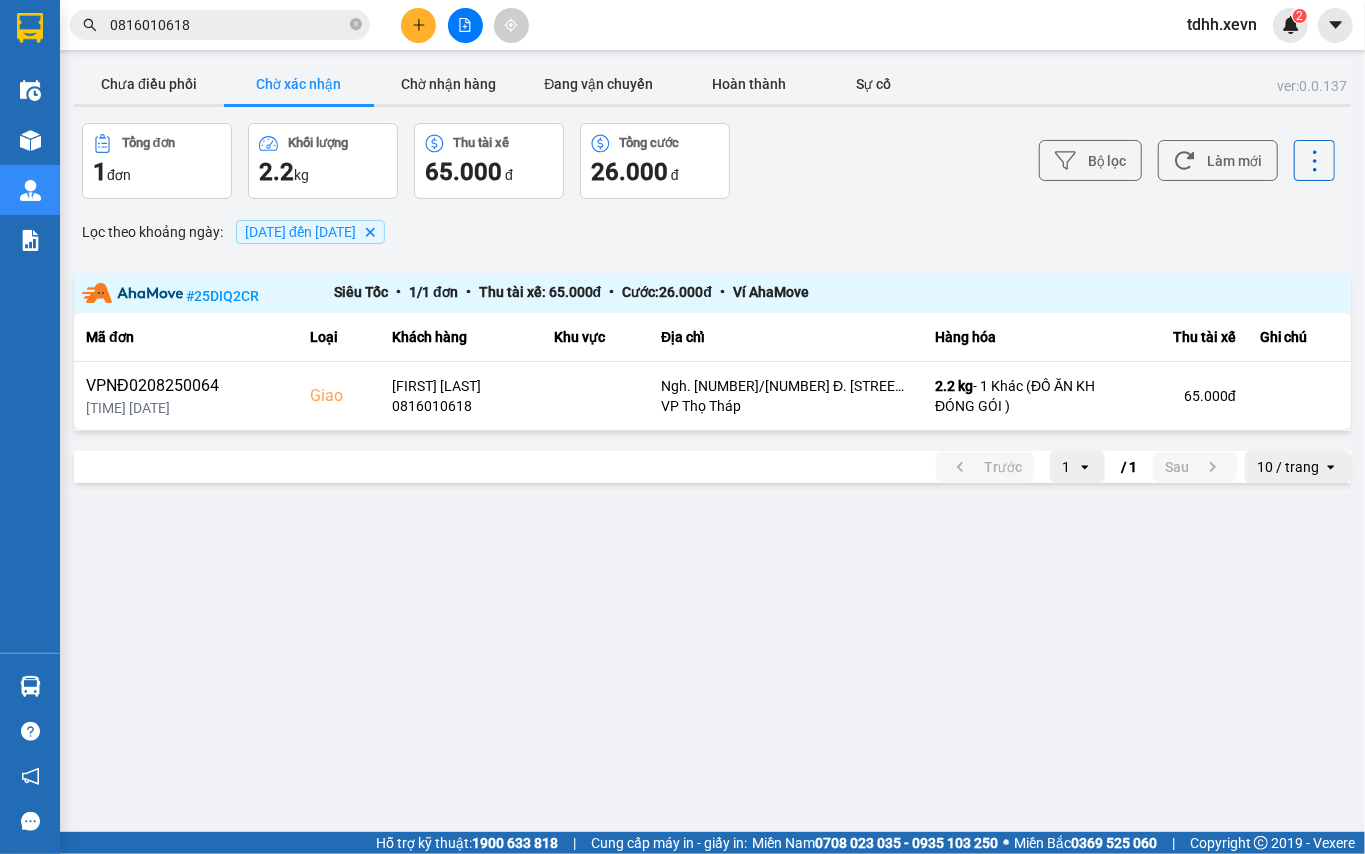 type 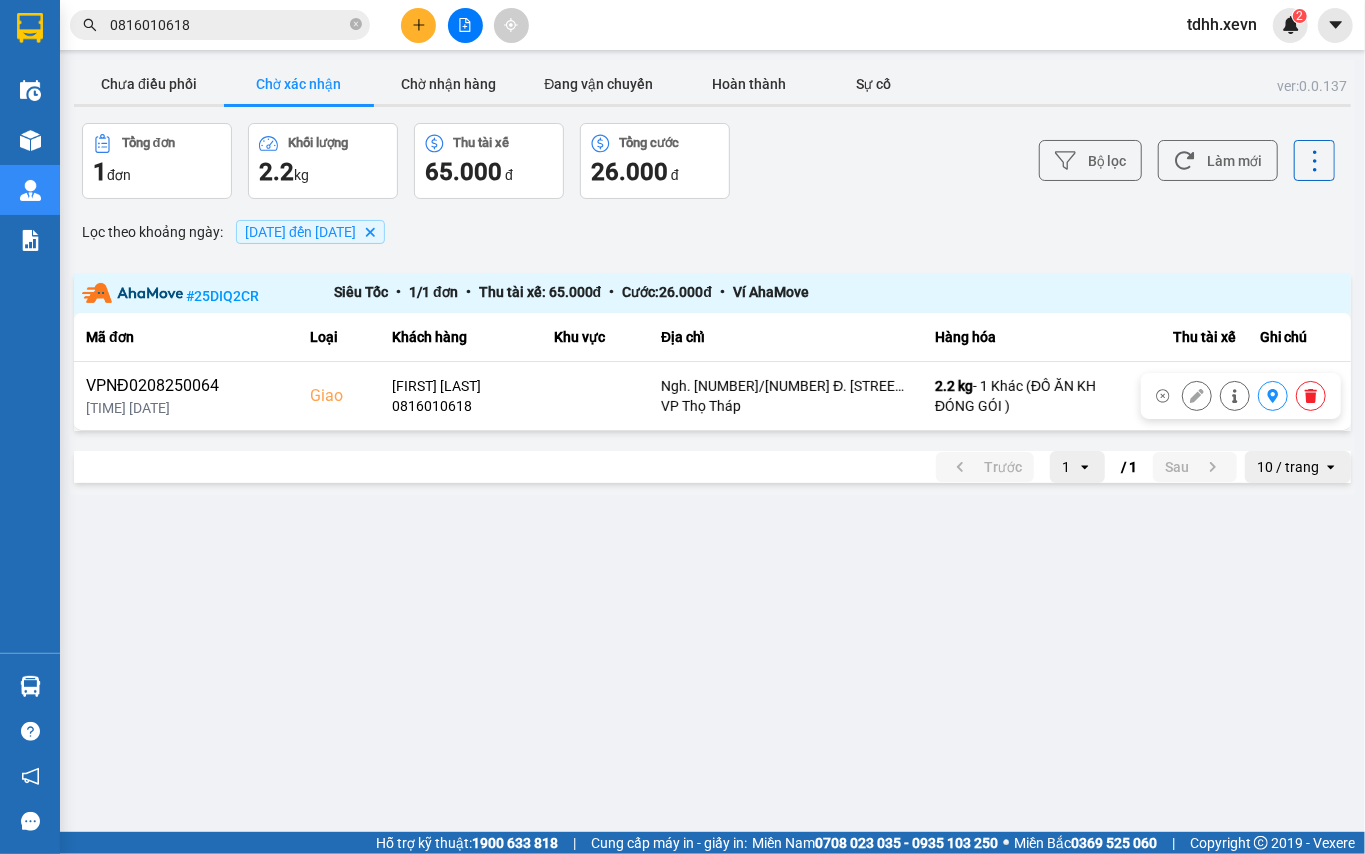 click on "ver:  0.0.137 Chưa điều phối Chờ xác nhận Chờ nhận hàng Đang vận chuyển Hoàn thành Sự cố Tổng đơn 1  đơn Khối lượng 2.2  kg Thu tài xế 65.000   đ Tổng cước 26.000   đ Bộ lọc Làm mới Lọc theo khoảng ngày : 20/07/2025 đến 02/08/2025 Delete   # 25DIQ2CR Siêu Tốc • 1 / 1   đơn • Thu tài xế:   65.000 đ • Cước:  26.000 đ • Ví AhaMove Mã đơn Loại Khách hàng Khu vực Địa chỉ Hàng hóa Thu tài xế Ghi chú VPNĐ0208250064 13:45 02/08 Giao NGUYỄN THỊ TUYẾT MAI 0816010618 Ngh. 255/50 Đ. Cầu Giấy, Dịch Vọng, Cầu Giấy, Hà Nội, Việt Nam VP Thọ Tháp 2.2 kg  -   1 Khác (ĐỒ ĂN KH ĐÓNG GÓI  ) 65.000 đ Trước 1 open / 1 Sau 10 / trang open" at bounding box center (682, 416) 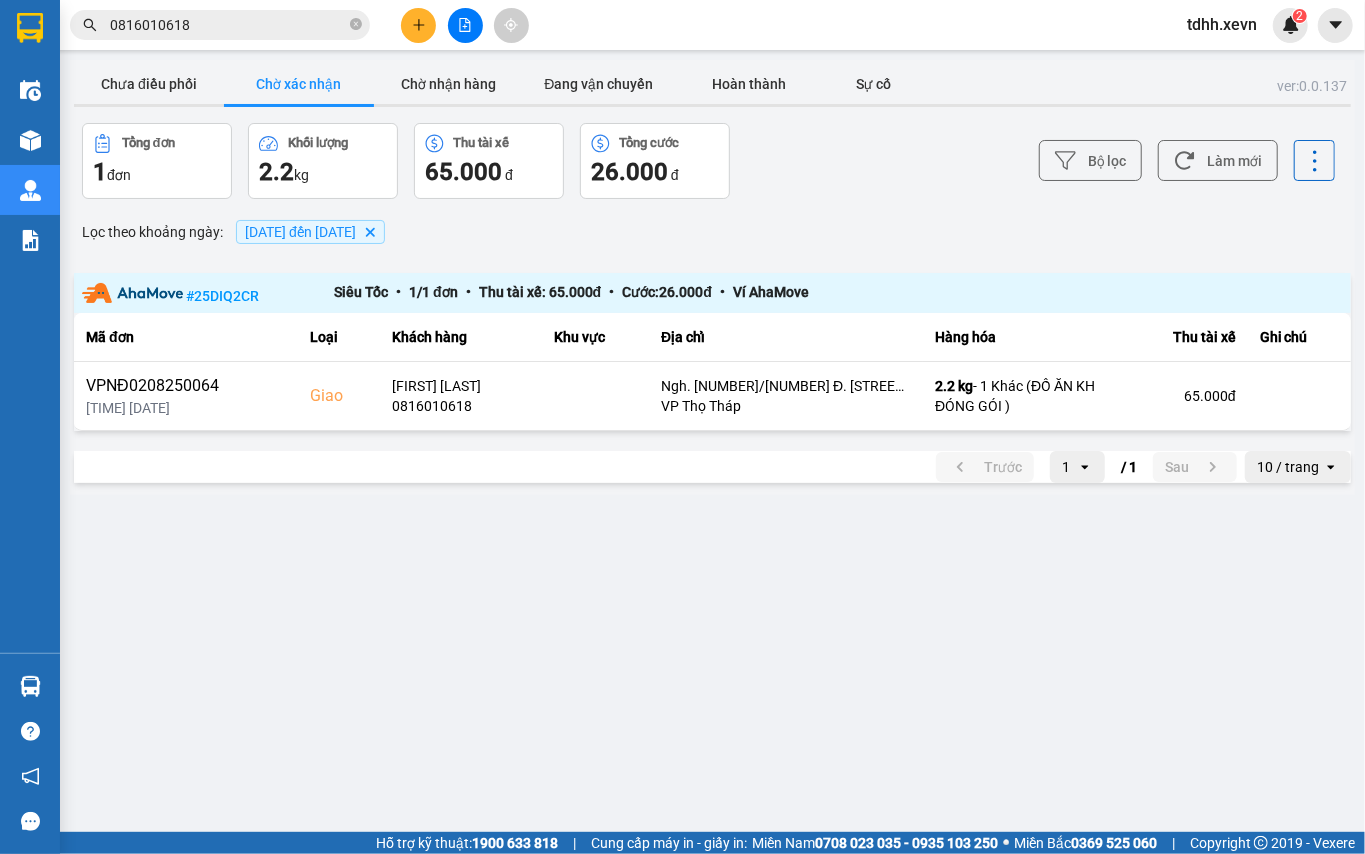 click on "ver:  0.0.137 Chưa điều phối Chờ xác nhận Chờ nhận hàng Đang vận chuyển Hoàn thành Sự cố Tổng đơn 1  đơn Khối lượng 2.2  kg Thu tài xế 65.000   đ Tổng cước 26.000   đ Bộ lọc Làm mới Lọc theo khoảng ngày : 20/07/2025 đến 02/08/2025 Delete   # 25DIQ2CR Siêu Tốc • 1 / 1   đơn • Thu tài xế:   65.000 đ • Cước:  26.000 đ • Ví AhaMove Mã đơn Loại Khách hàng Khu vực Địa chỉ Hàng hóa Thu tài xế Ghi chú VPNĐ0208250064 13:45 02/08 Giao NGUYỄN THỊ TUYẾT MAI 0816010618 Ngh. 255/50 Đ. Cầu Giấy, Dịch Vọng, Cầu Giấy, Hà Nội, Việt Nam VP Thọ Tháp 2.2 kg  -   1 Khác (ĐỒ ĂN KH ĐÓNG GÓI  ) 65.000 đ Trước 1 open / 1 Sau 10 / trang open" at bounding box center [682, 416] 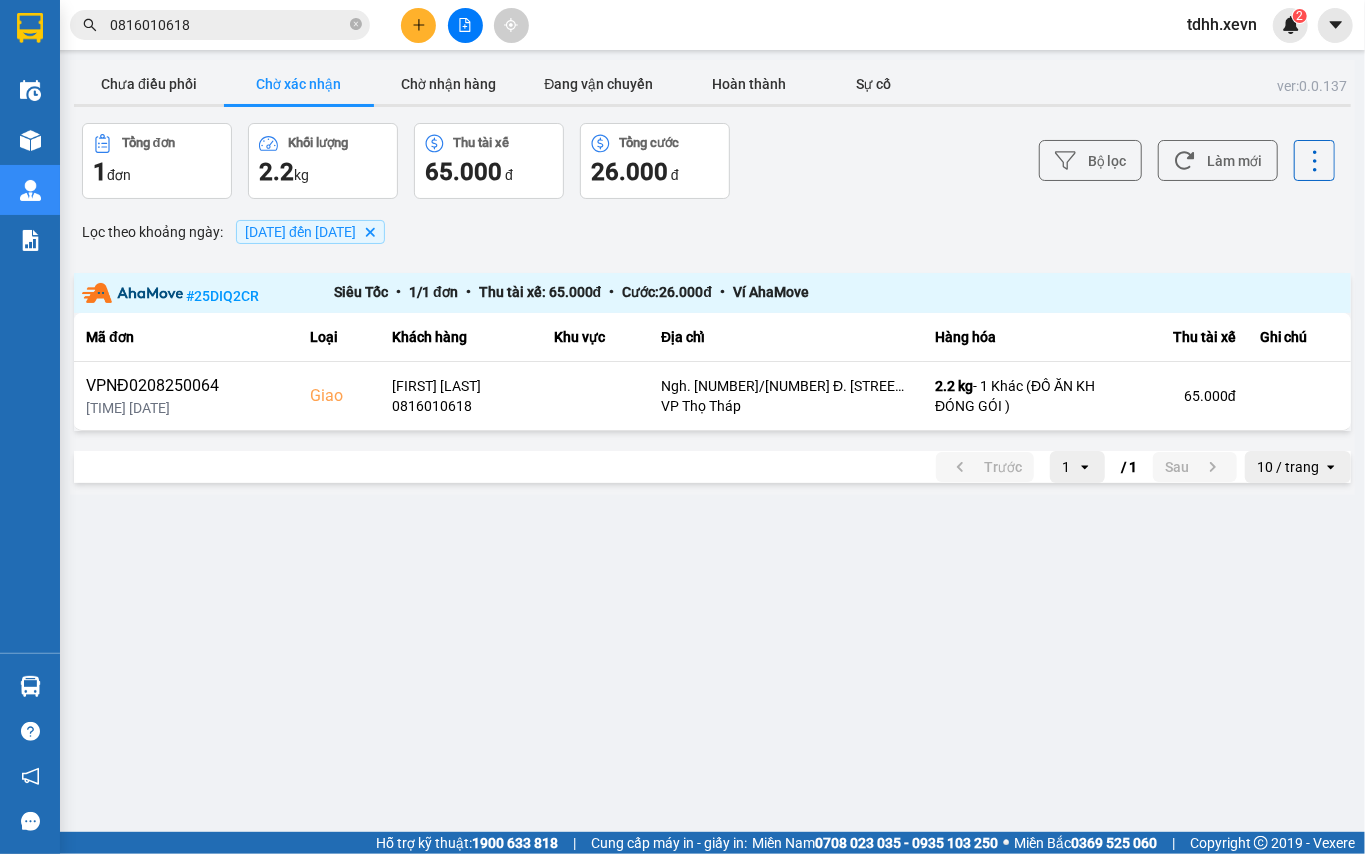 click on "ver:  0.0.137 Chưa điều phối Chờ xác nhận Chờ nhận hàng Đang vận chuyển Hoàn thành Sự cố Tổng đơn 1  đơn Khối lượng 2.2  kg Thu tài xế 65.000   đ Tổng cước 26.000   đ Bộ lọc Làm mới Lọc theo khoảng ngày : 20/07/2025 đến 02/08/2025 Delete   # 25DIQ2CR Siêu Tốc • 1 / 1   đơn • Thu tài xế:   65.000 đ • Cước:  26.000 đ • Ví AhaMove Mã đơn Loại Khách hàng Khu vực Địa chỉ Hàng hóa Thu tài xế Ghi chú VPNĐ0208250064 13:45 02/08 Giao NGUYỄN THỊ TUYẾT MAI 0816010618 Ngh. 255/50 Đ. Cầu Giấy, Dịch Vọng, Cầu Giấy, Hà Nội, Việt Nam VP Thọ Tháp 2.2 kg  -   1 Khác (ĐỒ ĂN KH ĐÓNG GÓI  ) 65.000 đ Trước 1 open / 1 Sau 10 / trang open" at bounding box center [682, 416] 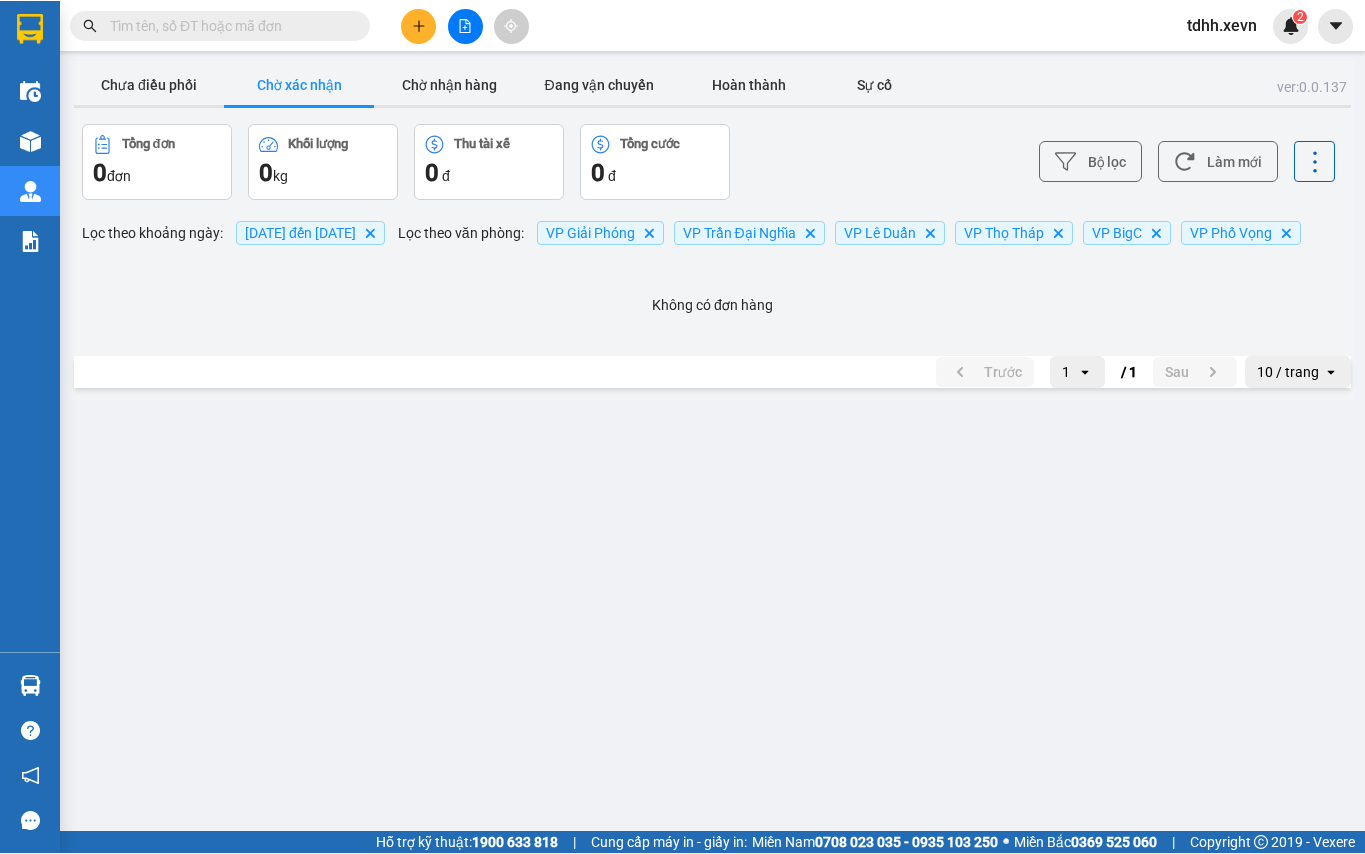 scroll, scrollTop: 0, scrollLeft: 0, axis: both 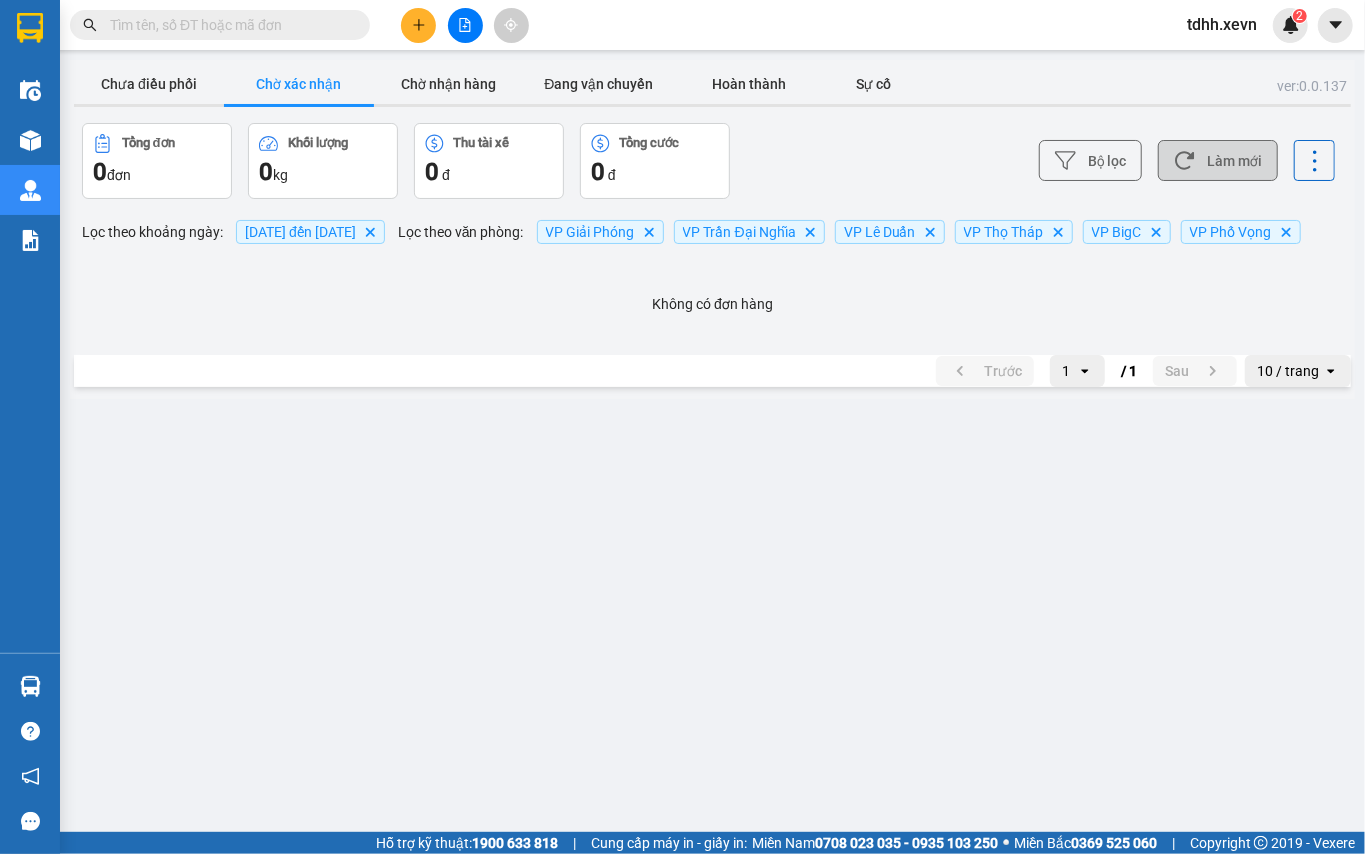 click on "Làm mới" at bounding box center [1218, 160] 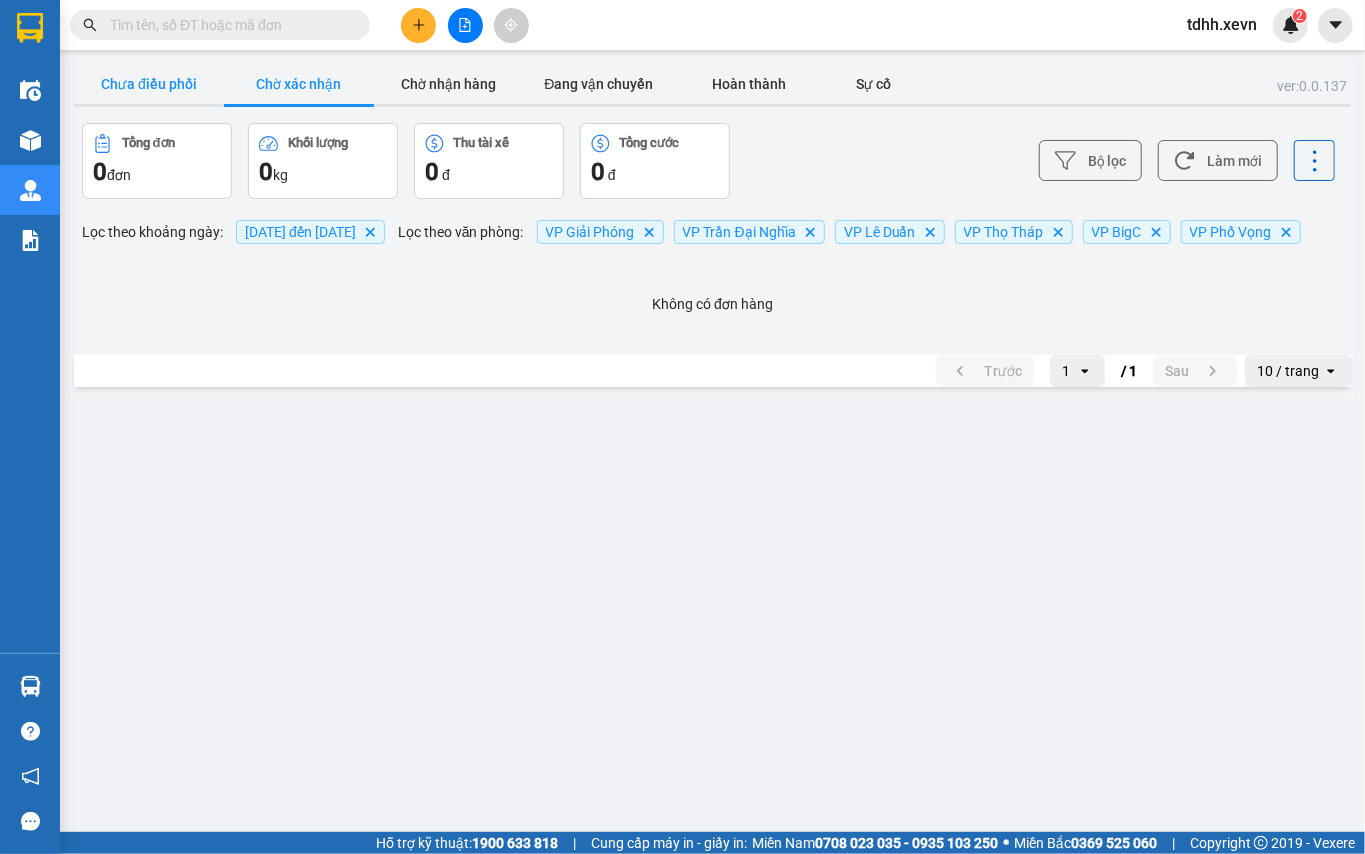 click on "Chưa điều phối" at bounding box center [149, 84] 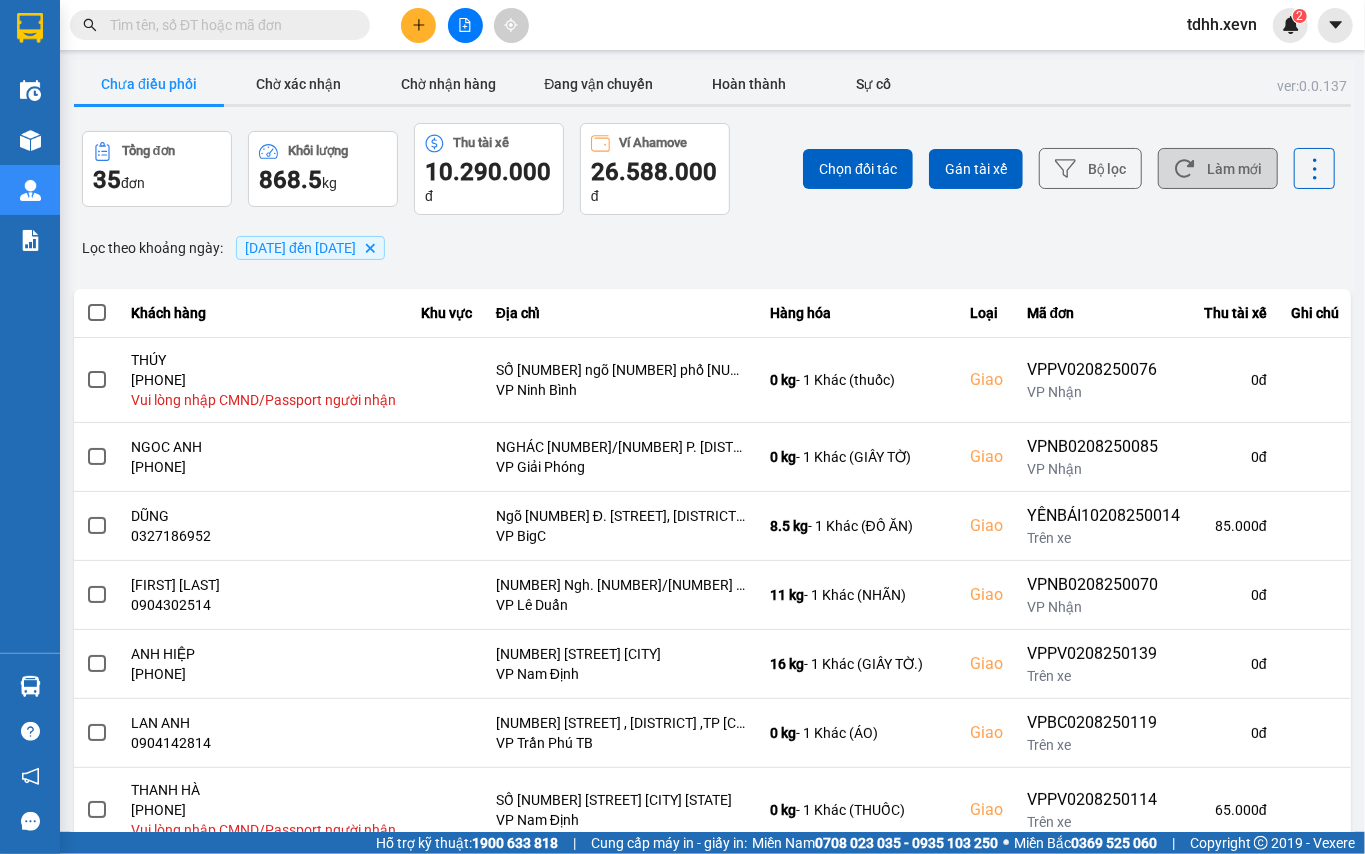 click on "Làm mới" at bounding box center (1218, 168) 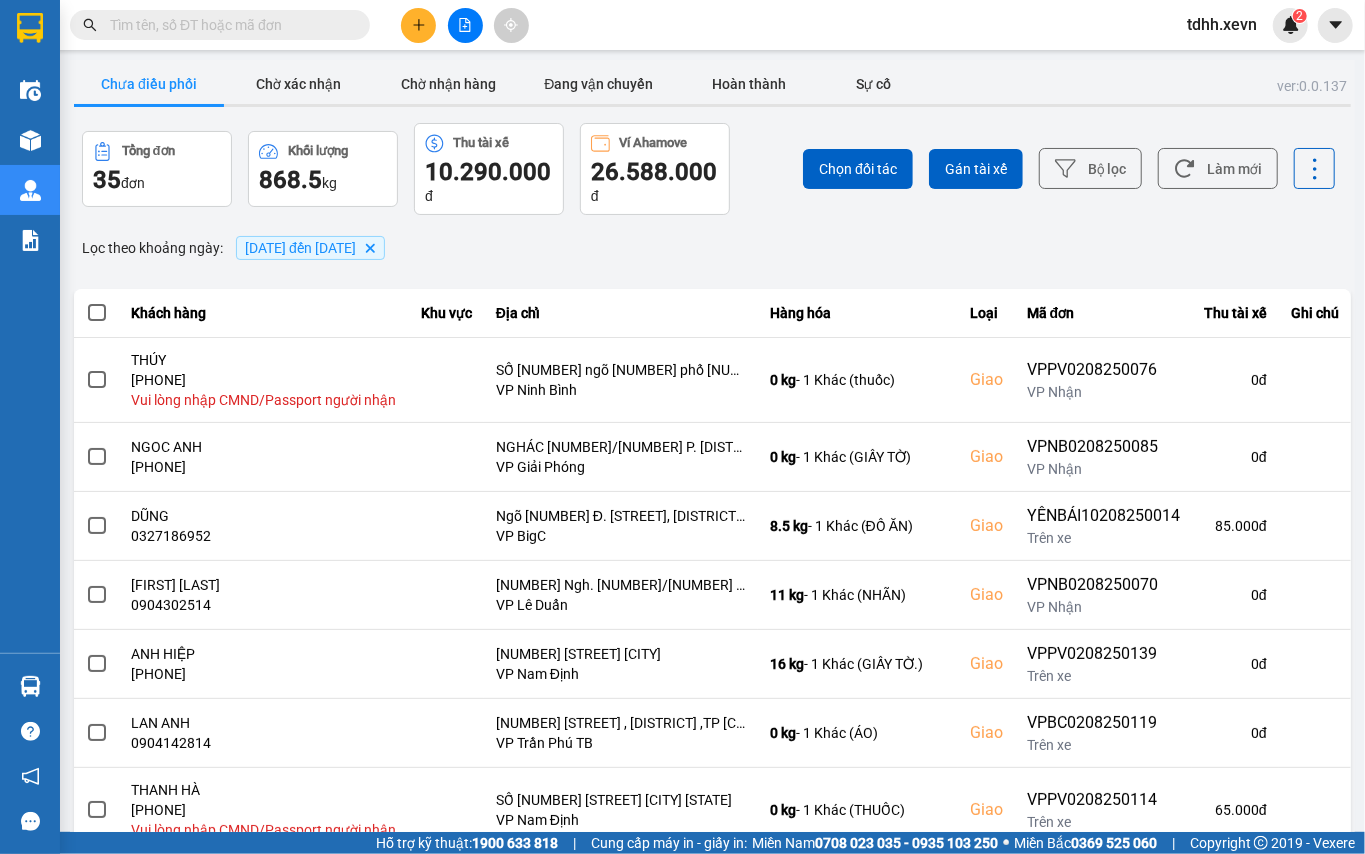 scroll, scrollTop: 389, scrollLeft: 0, axis: vertical 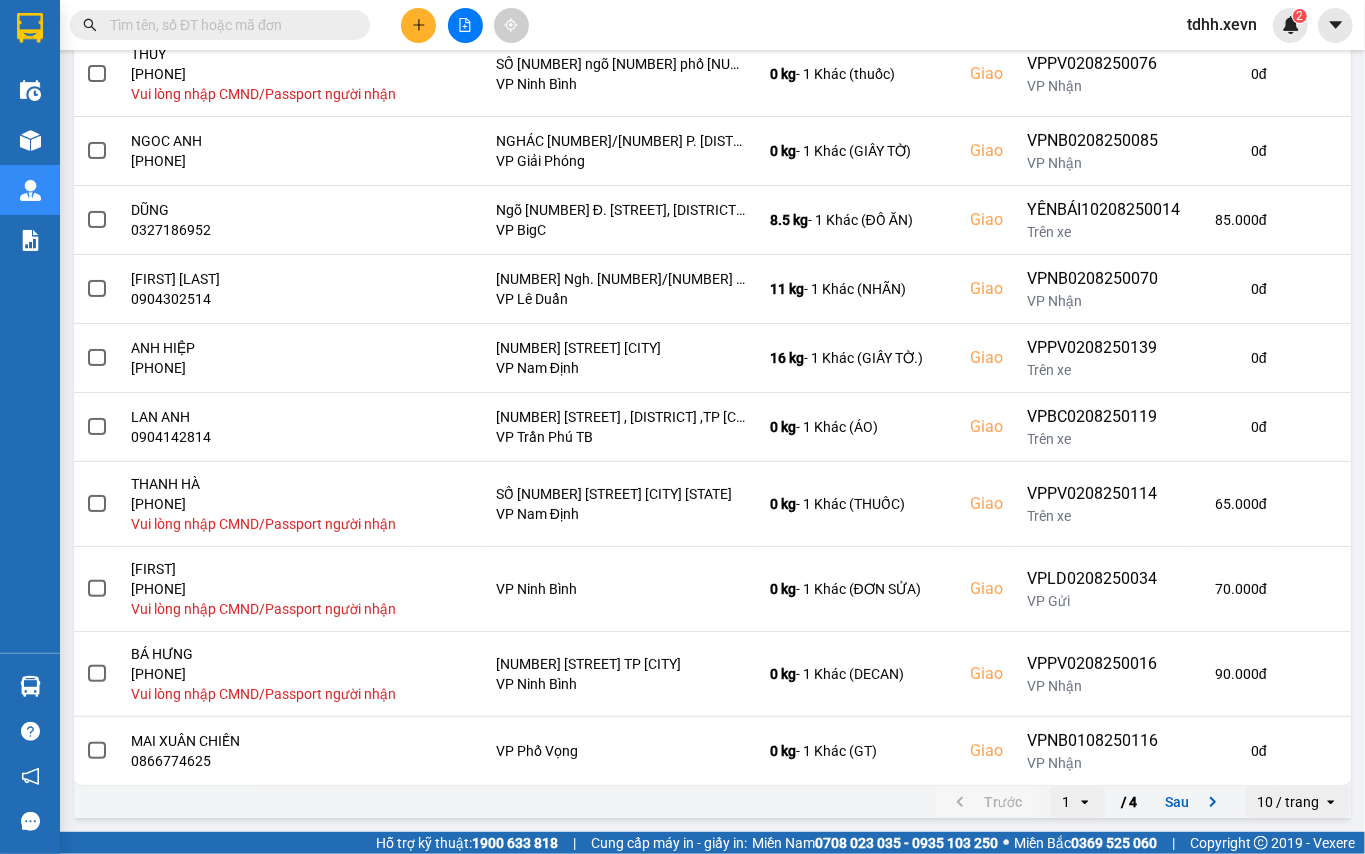 click on "10 / trang" at bounding box center [1288, 802] 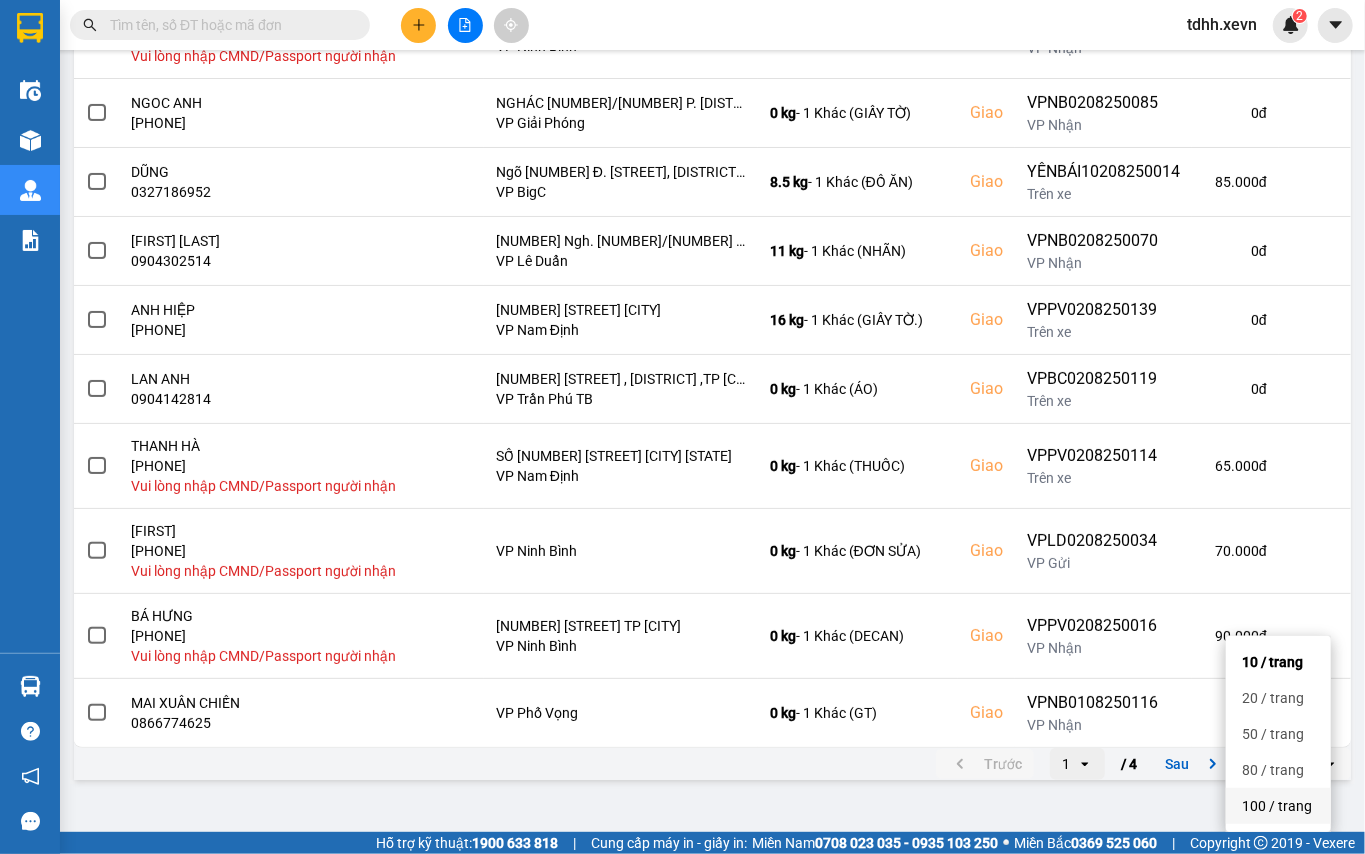 click on "100 / trang" at bounding box center [1278, 806] 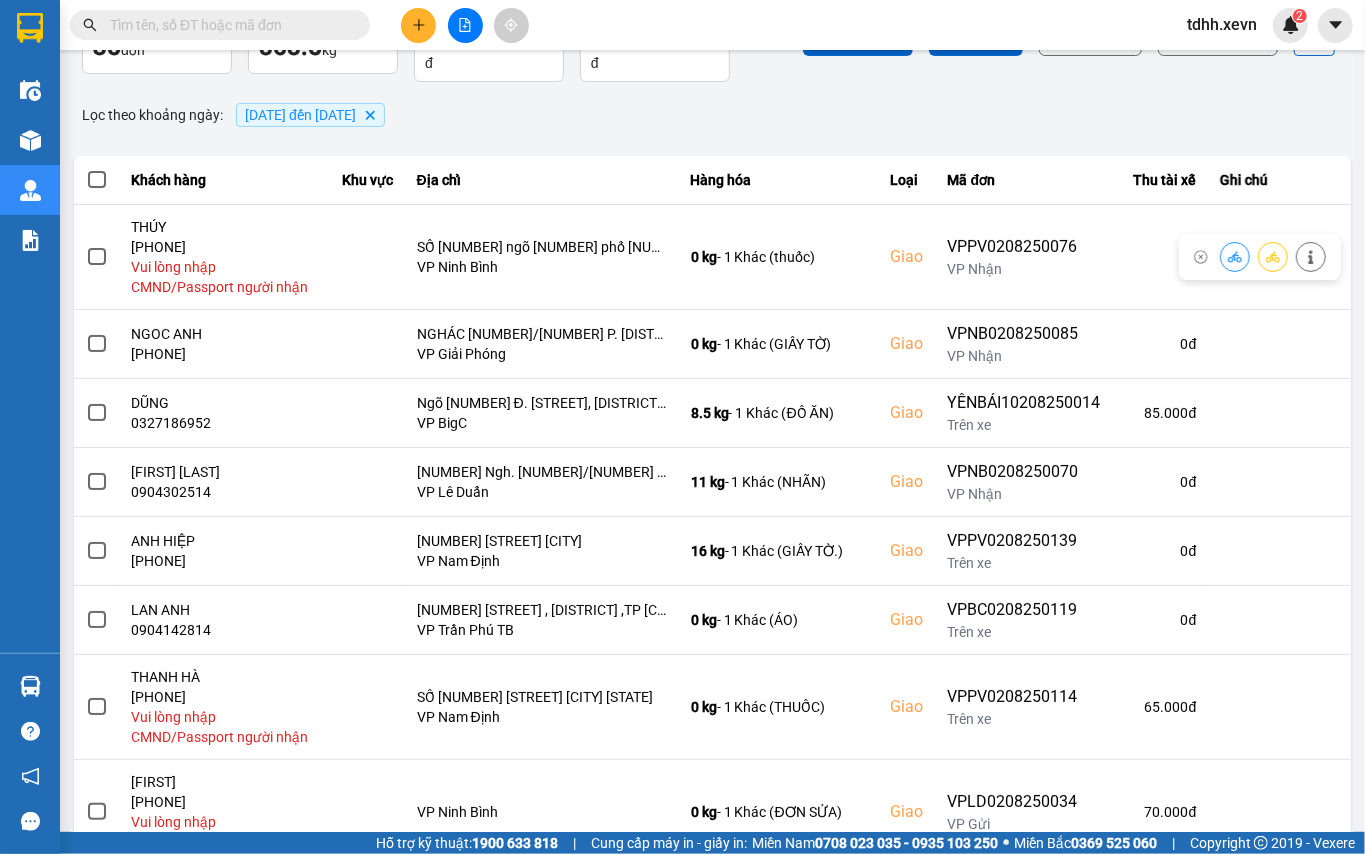 scroll, scrollTop: 0, scrollLeft: 0, axis: both 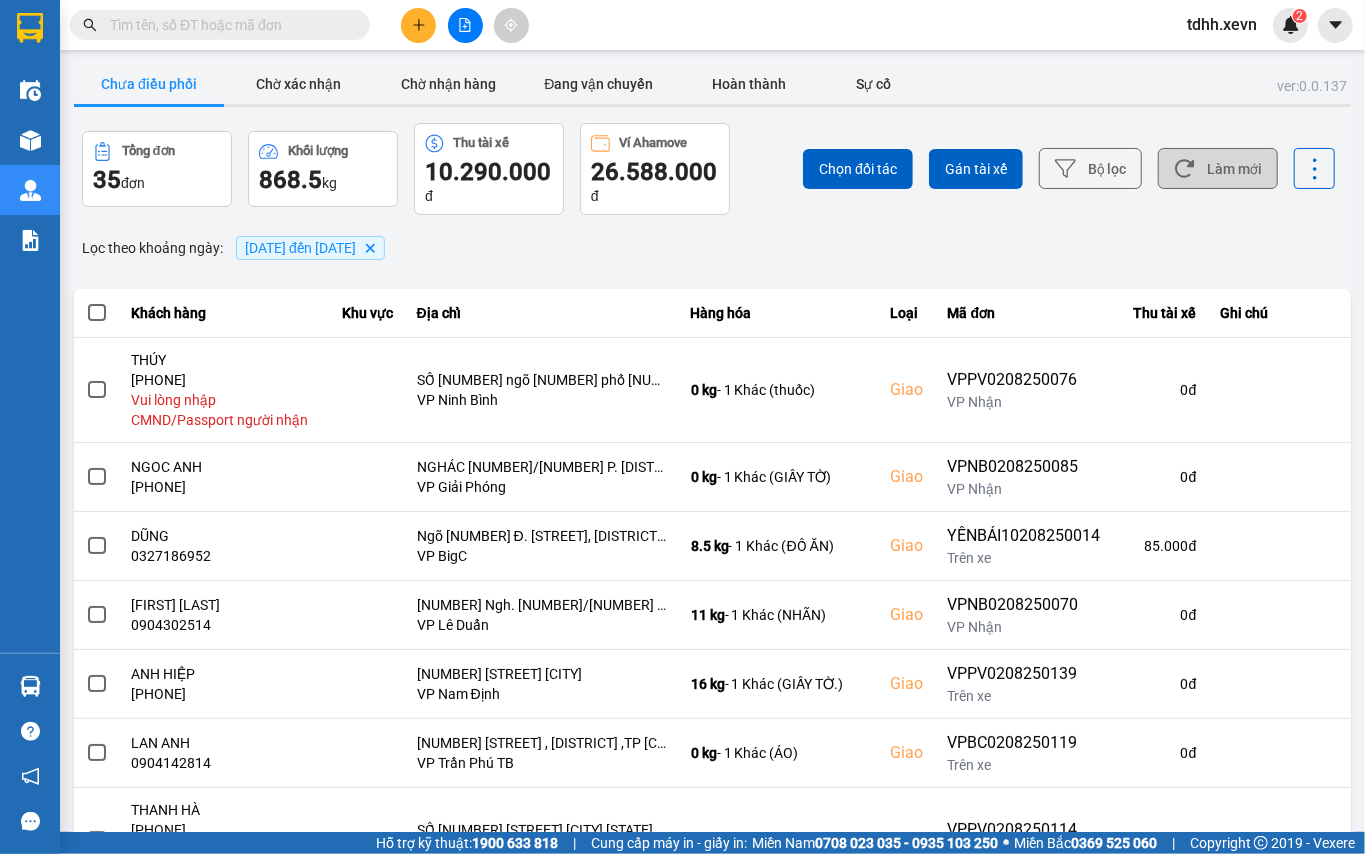 click on "Làm mới" at bounding box center [1218, 168] 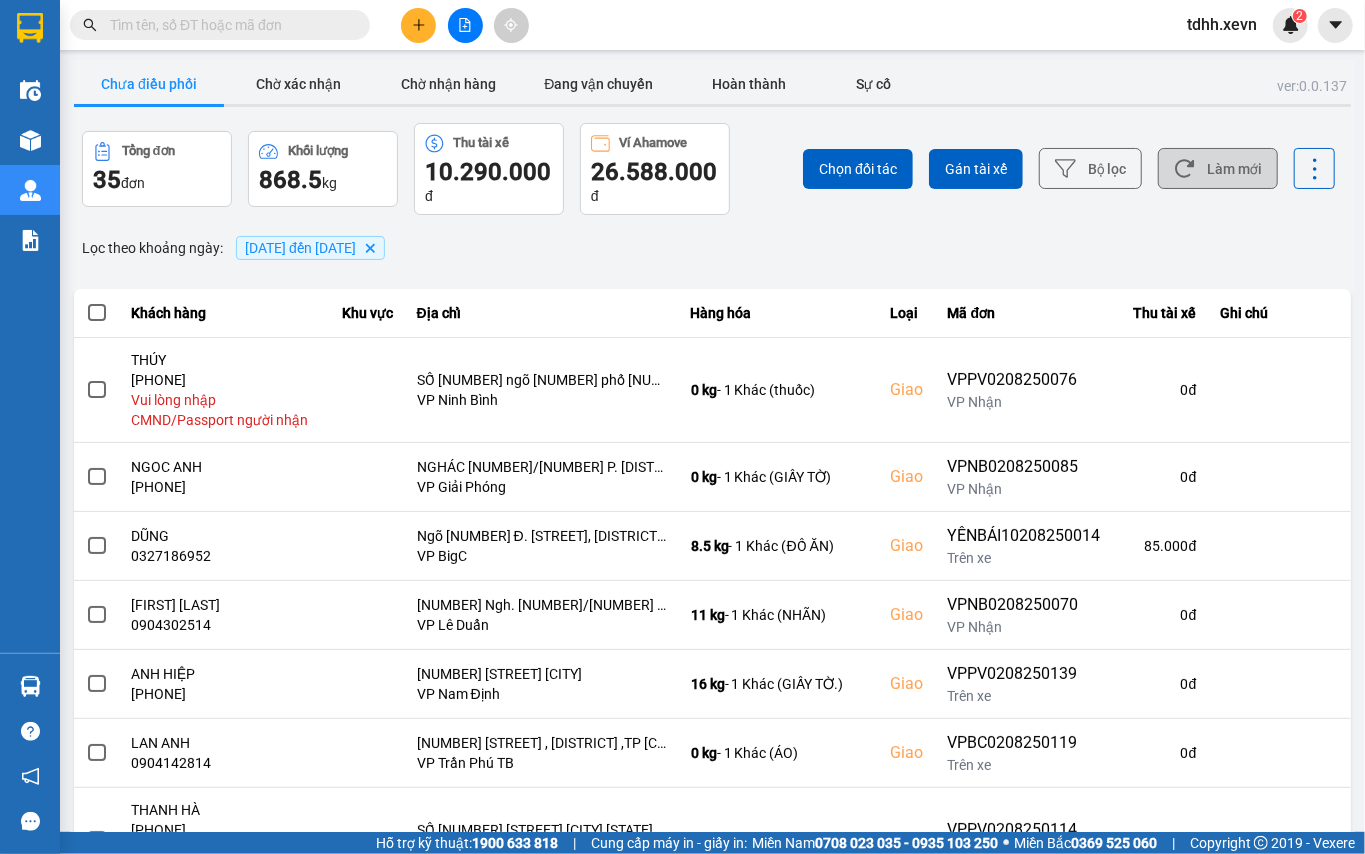 click on "Làm mới" at bounding box center (1218, 168) 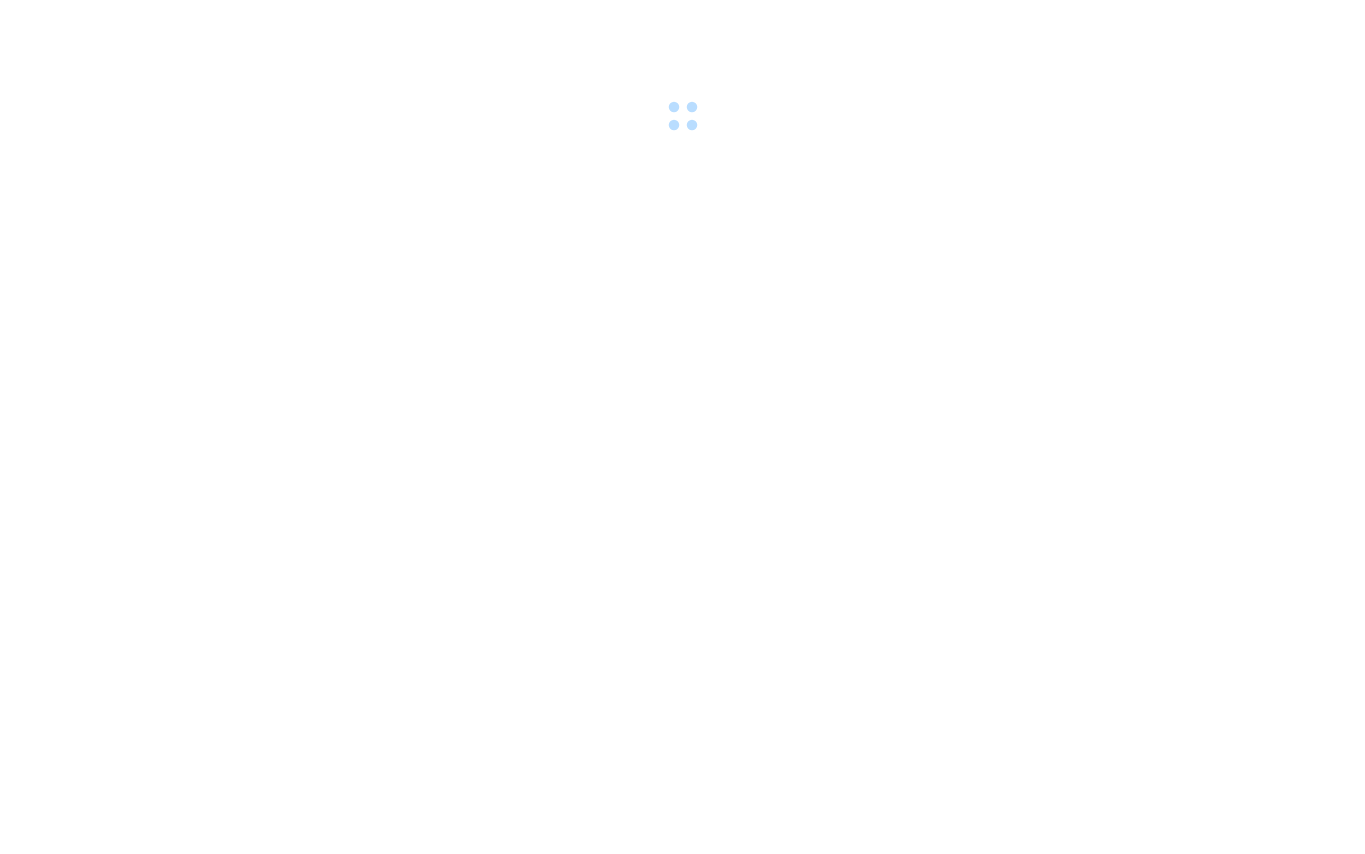 scroll, scrollTop: 0, scrollLeft: 0, axis: both 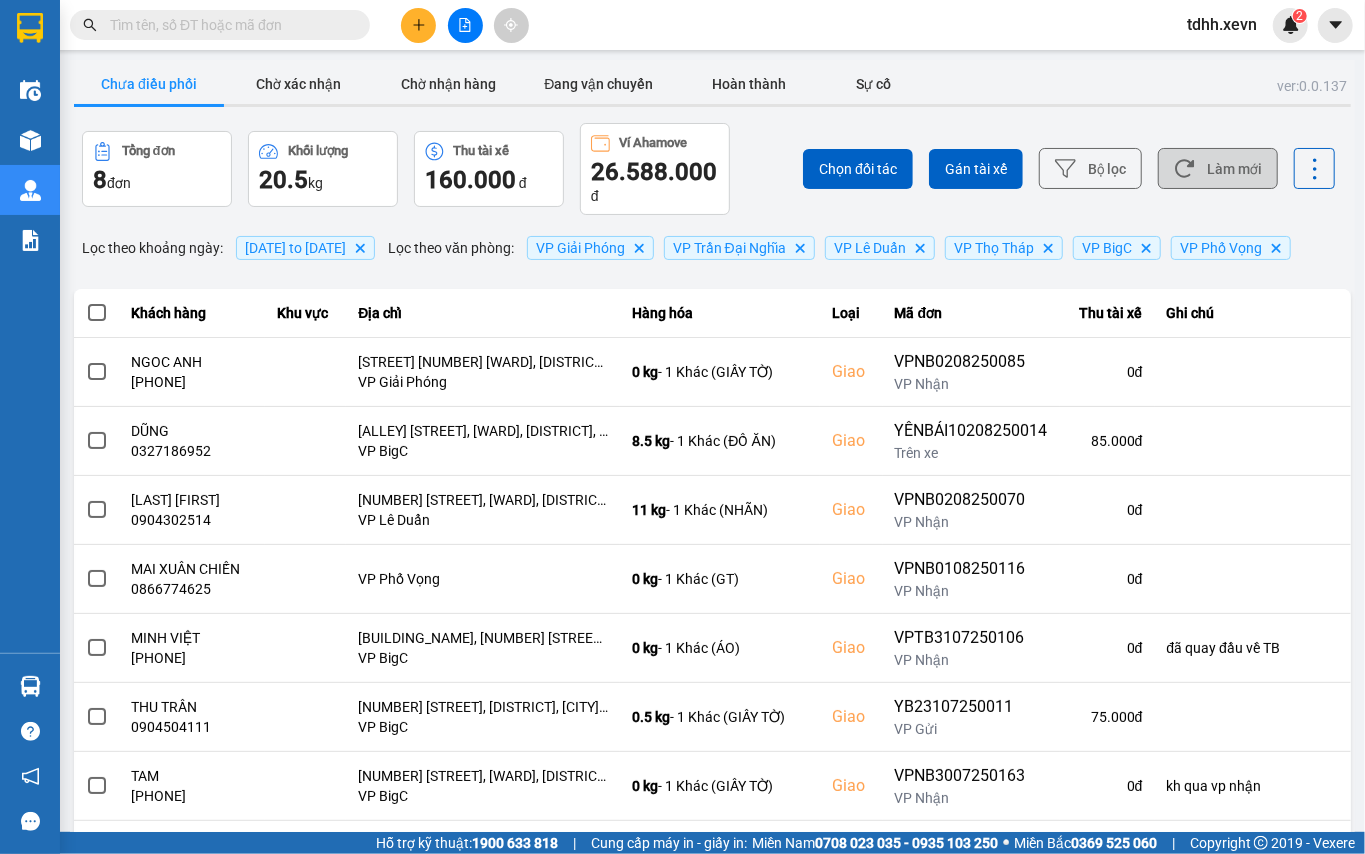 click on "Làm mới" at bounding box center (1218, 168) 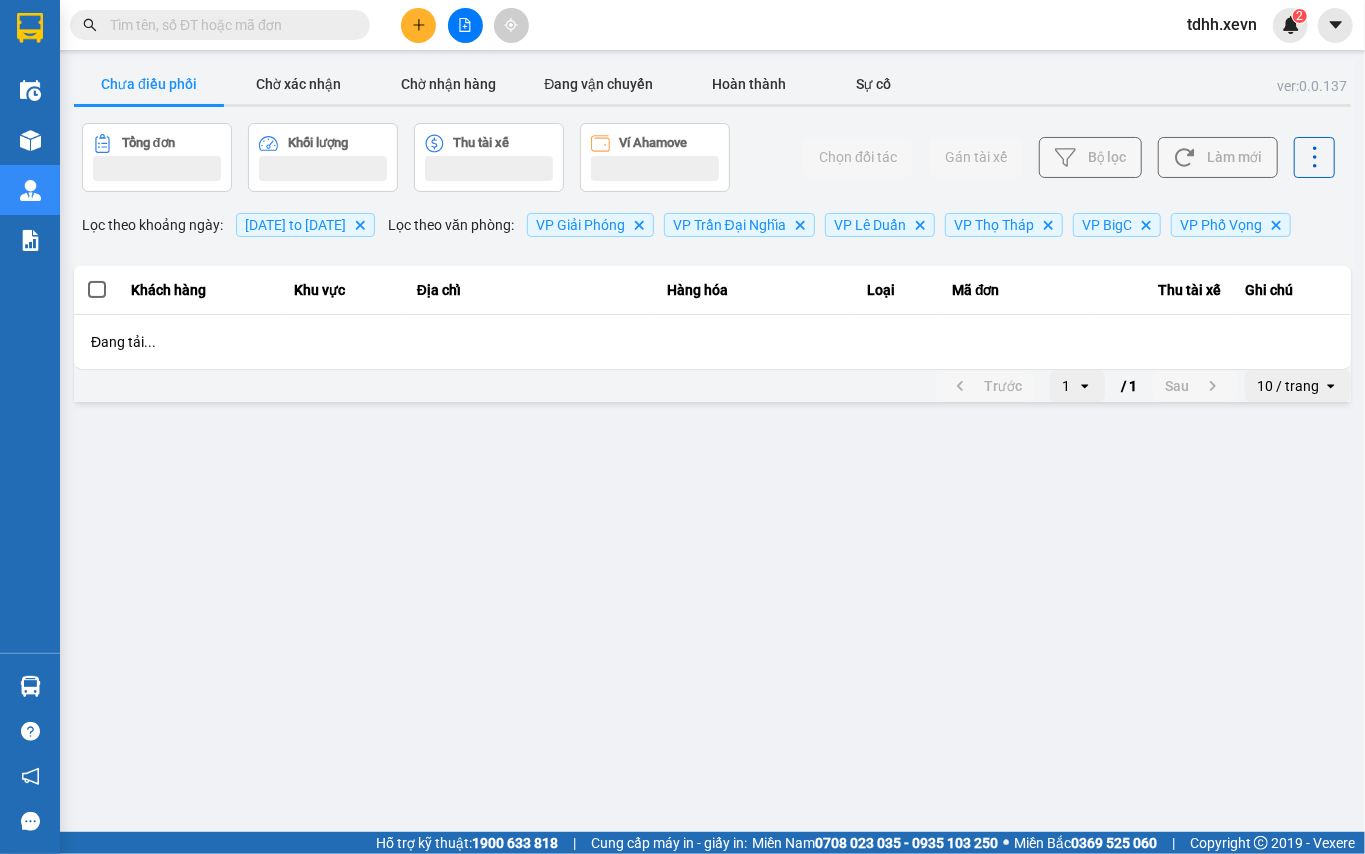 click on "Làm mới" at bounding box center [1218, 157] 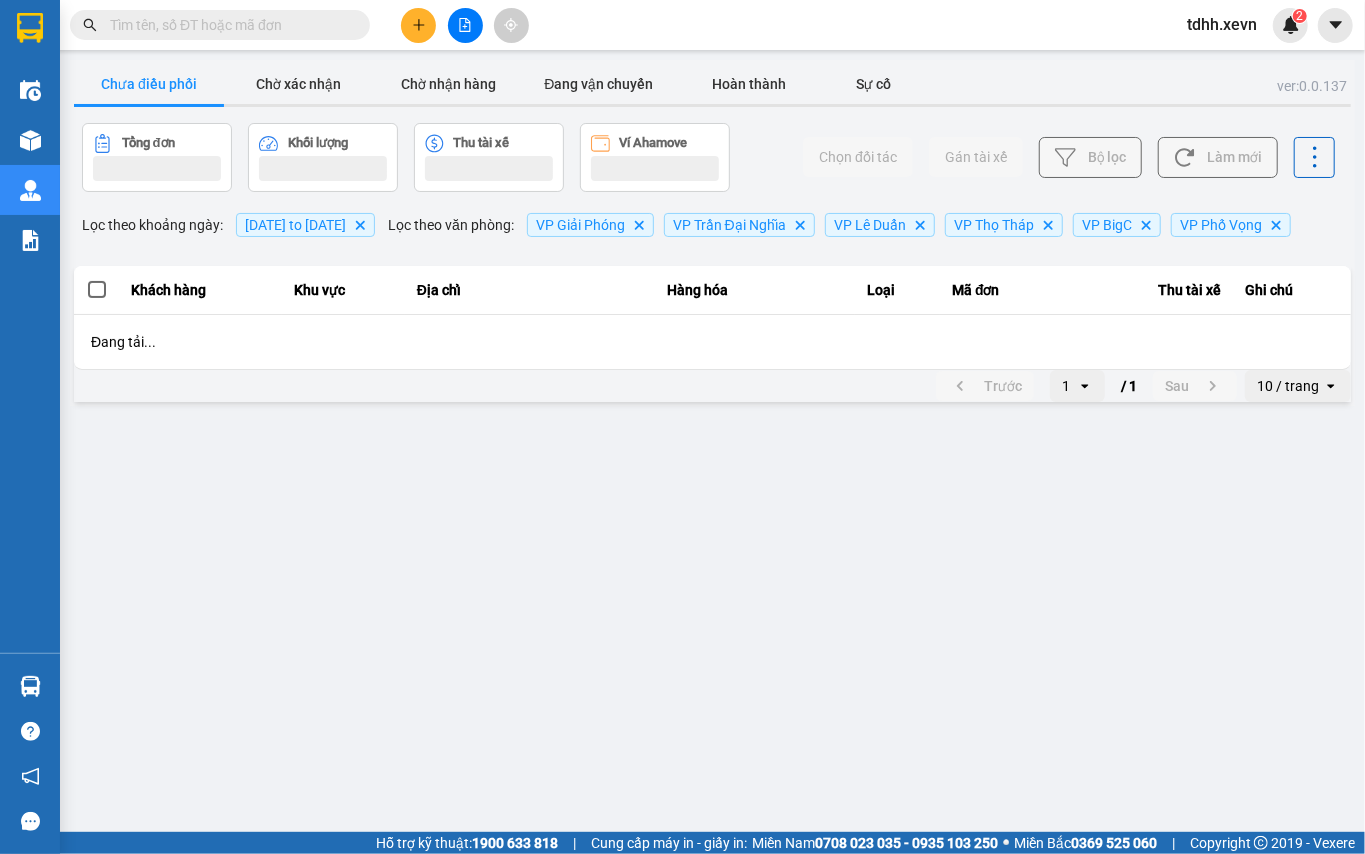click on "Làm mới" at bounding box center (1218, 157) 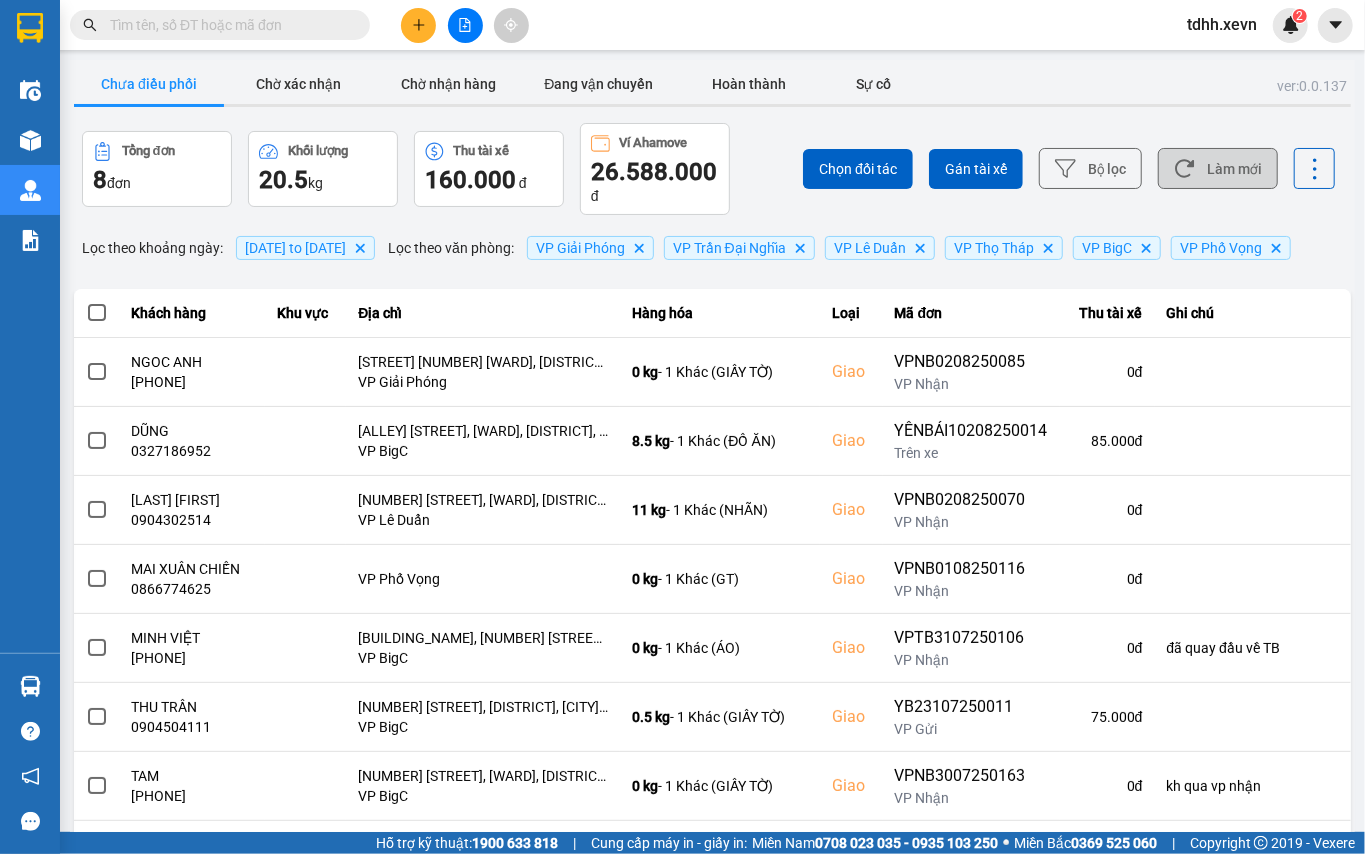 click on "Làm mới" at bounding box center (1218, 168) 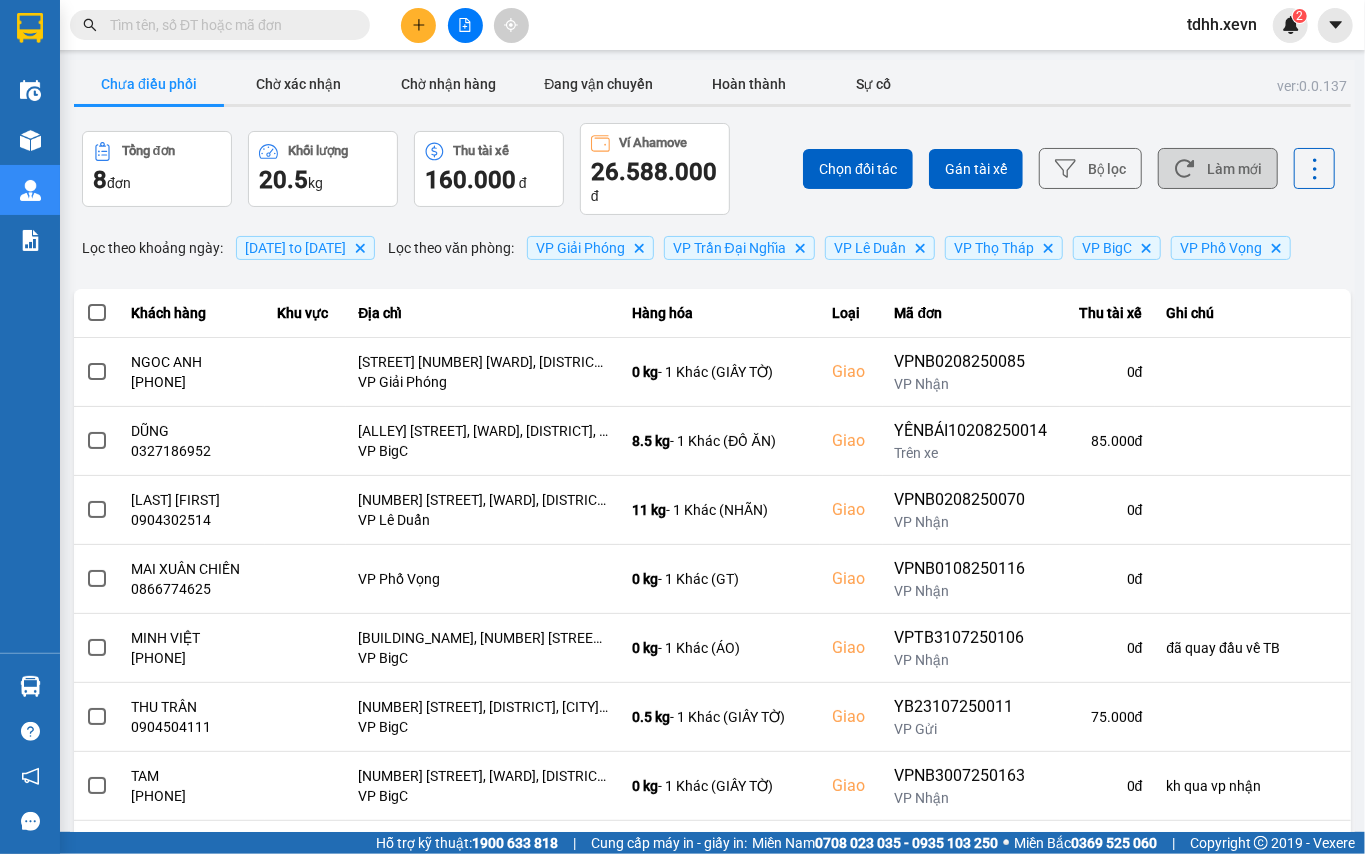 click on "Làm mới" at bounding box center (1218, 168) 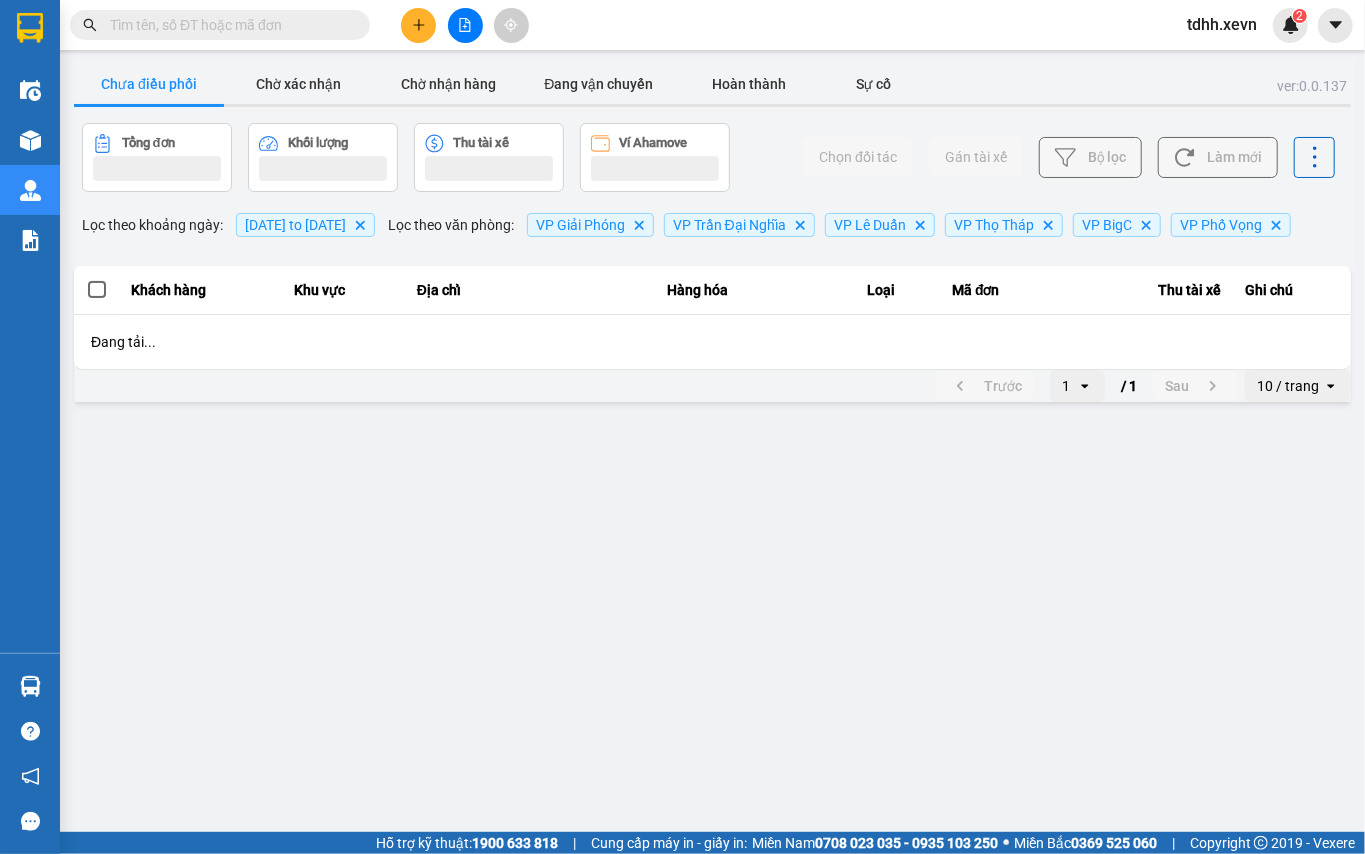 click on "Làm mới" at bounding box center [1218, 157] 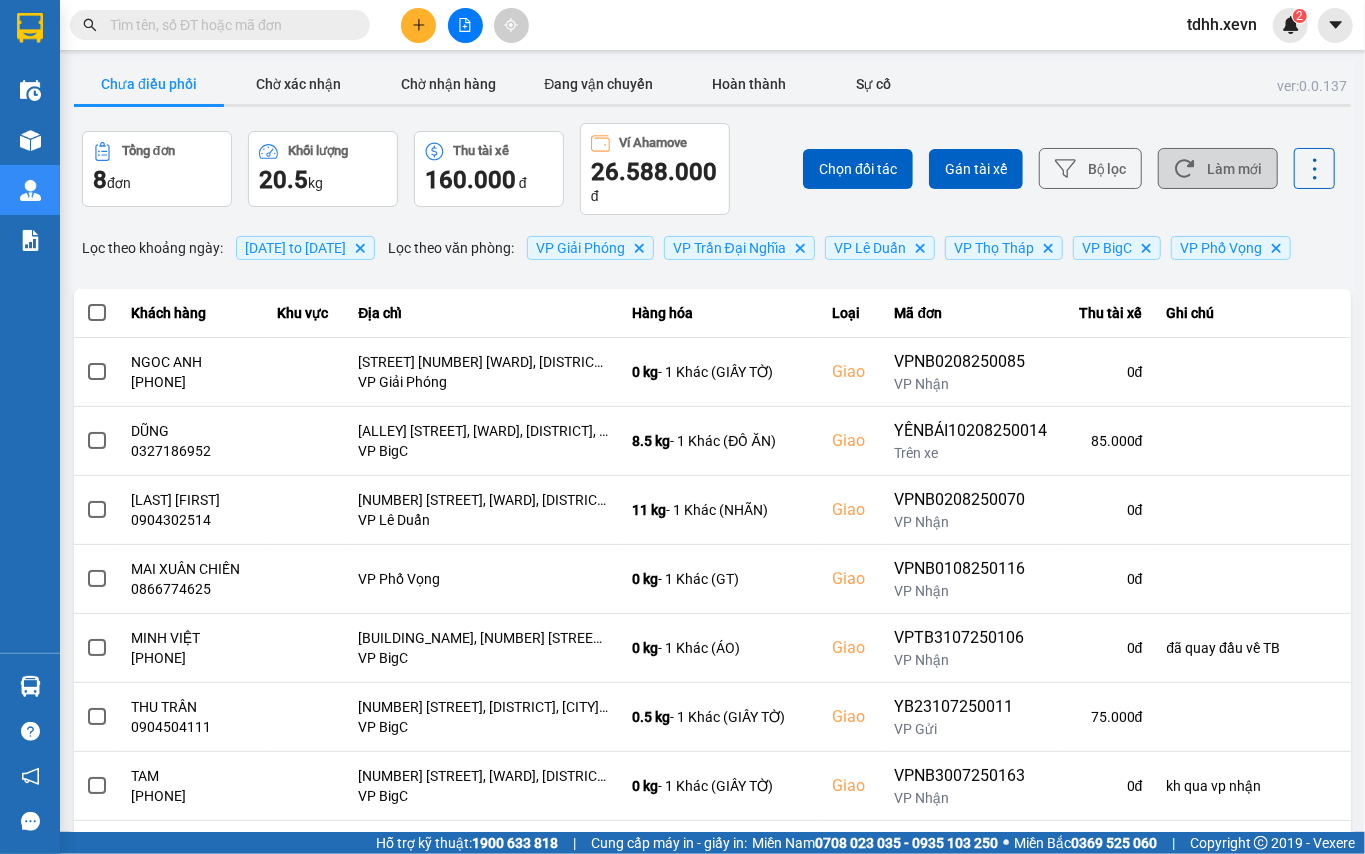 click on "Làm mới" at bounding box center [1218, 168] 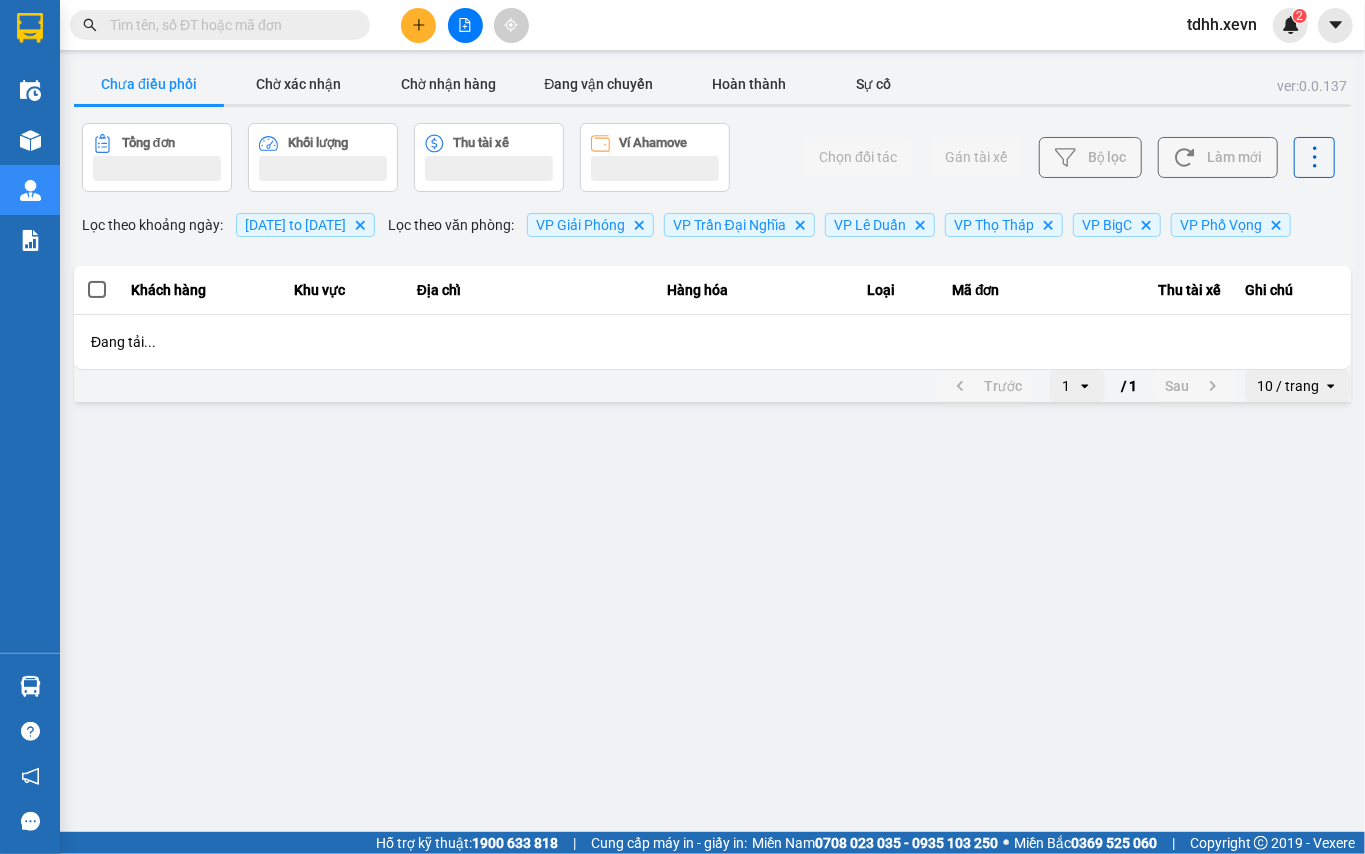 click on "Làm mới" at bounding box center (1218, 157) 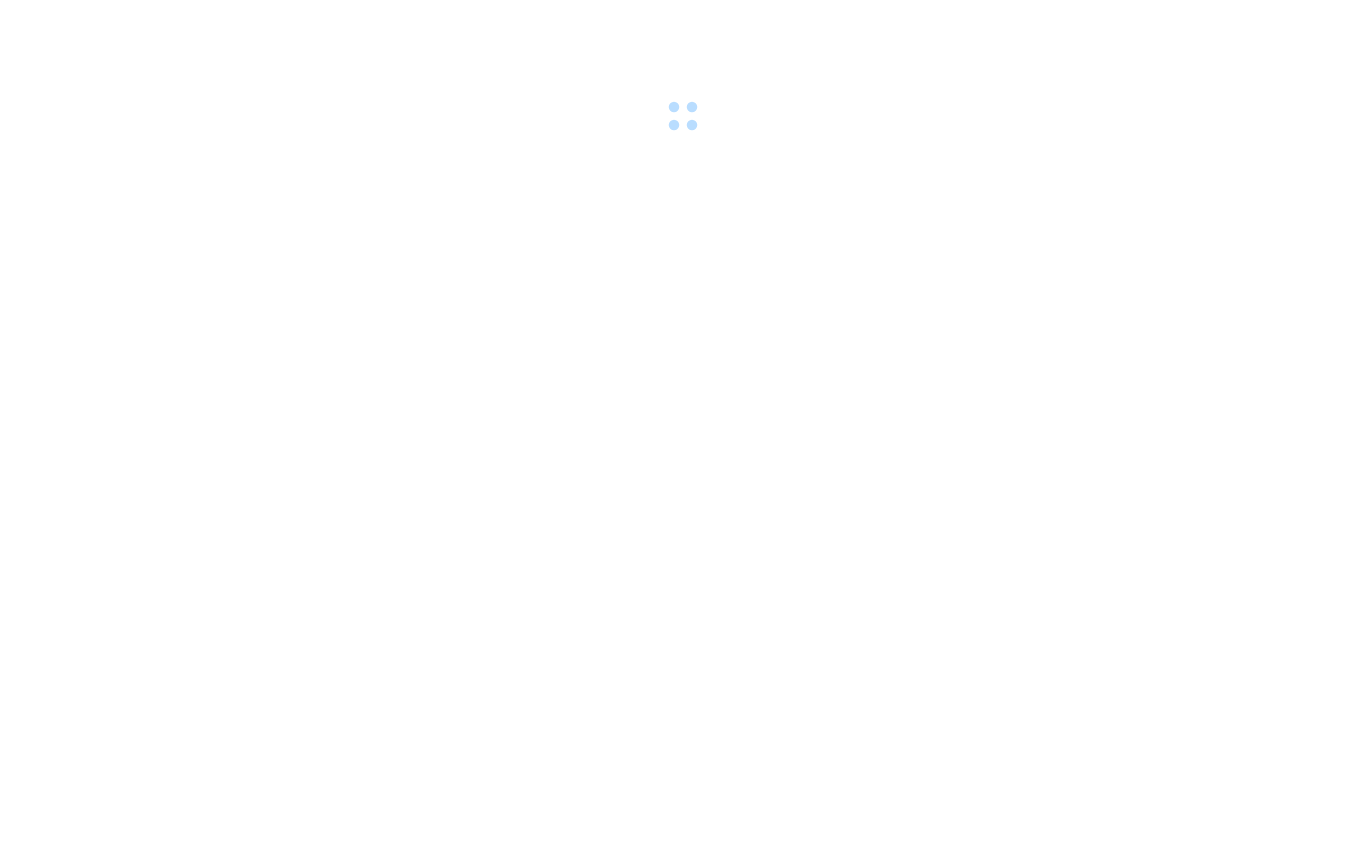 scroll, scrollTop: 0, scrollLeft: 0, axis: both 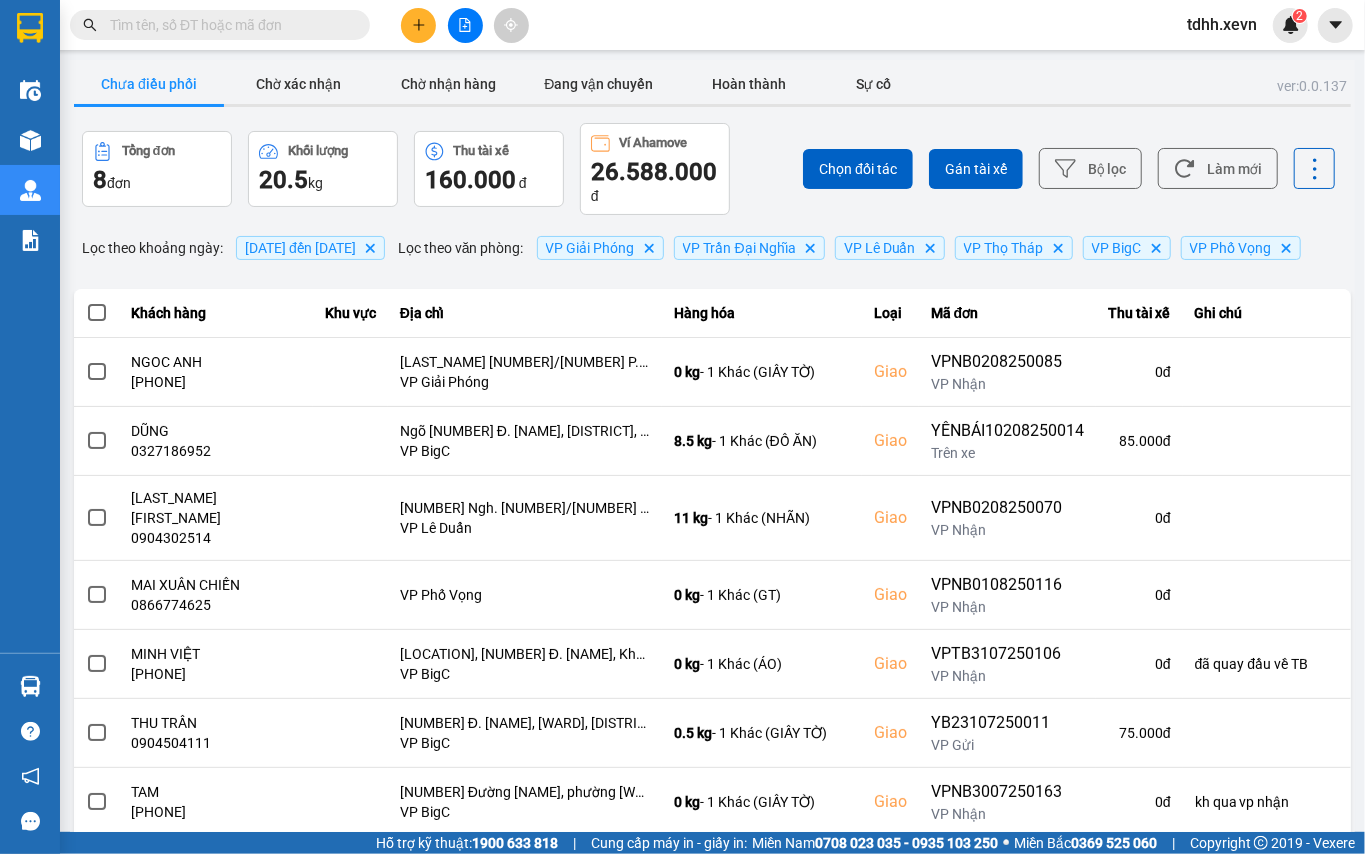 click on "ver:  0.0.137 Chưa điều phối Chờ xác nhận Chờ nhận hàng Đang vận chuyển Hoàn thành Sự cố Tổng đơn 8  đơn Khối lượng 20.5  kg Thu tài xế 160.000   đ Ví Ahamove 26.588.000   đ Chọn đối tác Gán tài xế Bộ lọc Làm mới Lọc theo khoảng ngày : [DATE] đến [DATE] Delete Lọc theo văn phòng : VP Giải Phóng Delete VP Trần Đại Nghĩa Delete VP Lê Duẩn Delete VP Thọ Tháp Delete VP BigC Delete VP Phố Vọng Delete Khách hàng Khu vực Địa chỉ Hàng hóa Loại Mã đơn Thu tài xế Ghi chú [LAST_NAME] [PHONE] VP Giải Phóng 0 kg  -   1 Khác (GIẤY TỜ) Giao VP Nhận 0 đ [LAST_NAME] [PHONE] VP BigC 8.5 kg  -   1 Khác (ĐỒ ĂN) Giao YÊNBÁI10208250014 Trên xe 85.000 đ [LAST_NAME] [PHONE] VP Lê Duẩn 11 kg  -   1 Khác (NHÃN) Giao VP Nhận" at bounding box center [712, 501] 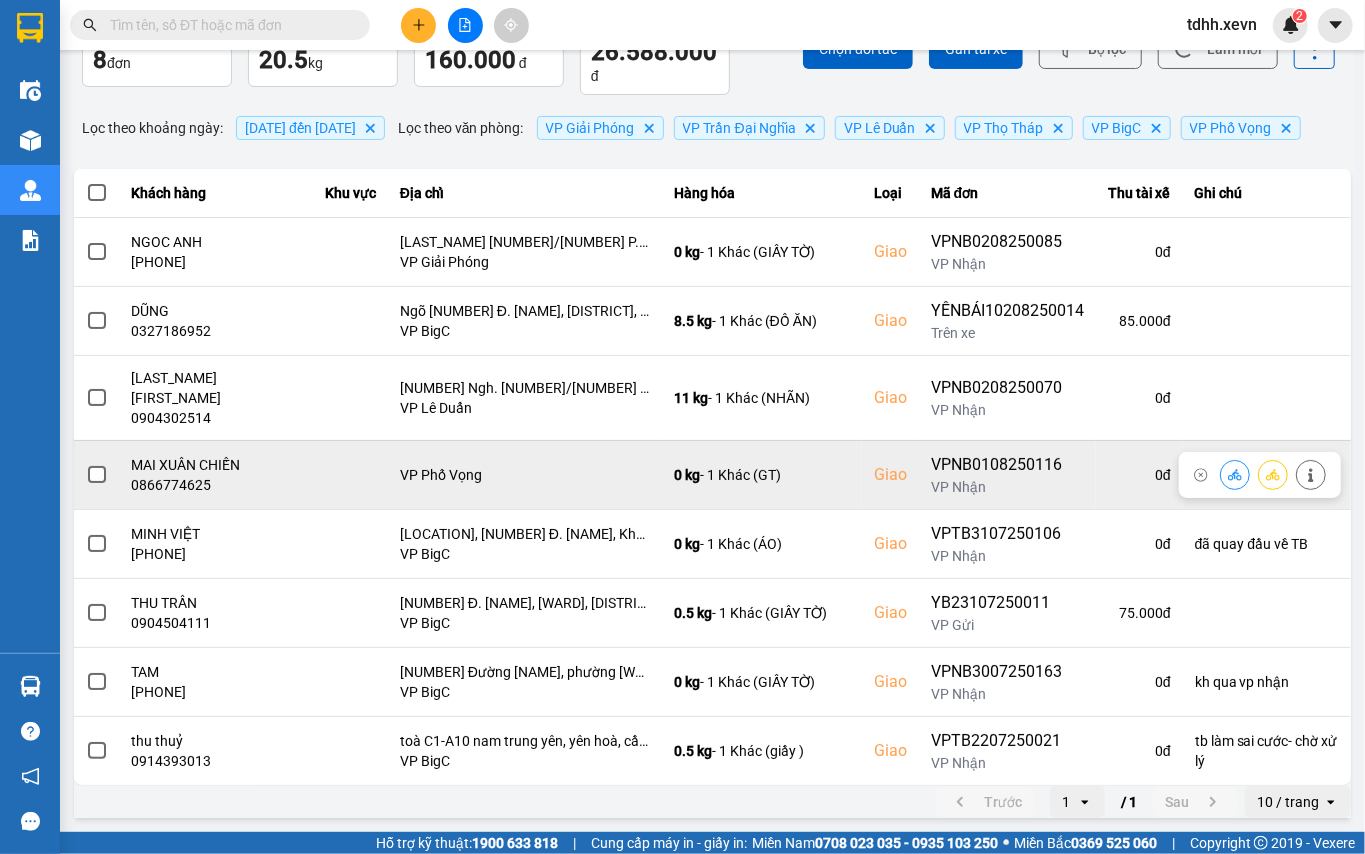 scroll, scrollTop: 0, scrollLeft: 0, axis: both 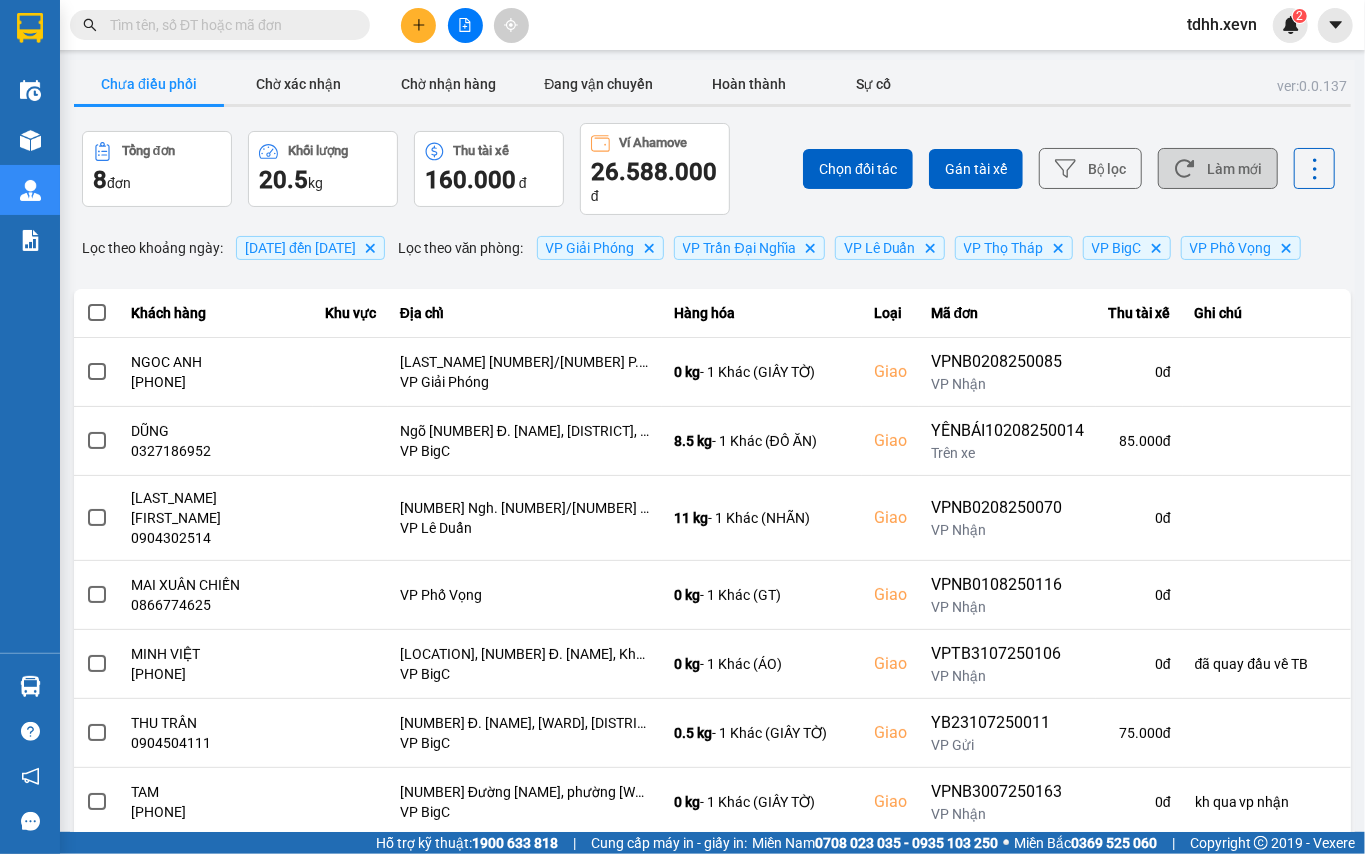 click on "Làm mới" at bounding box center [1218, 168] 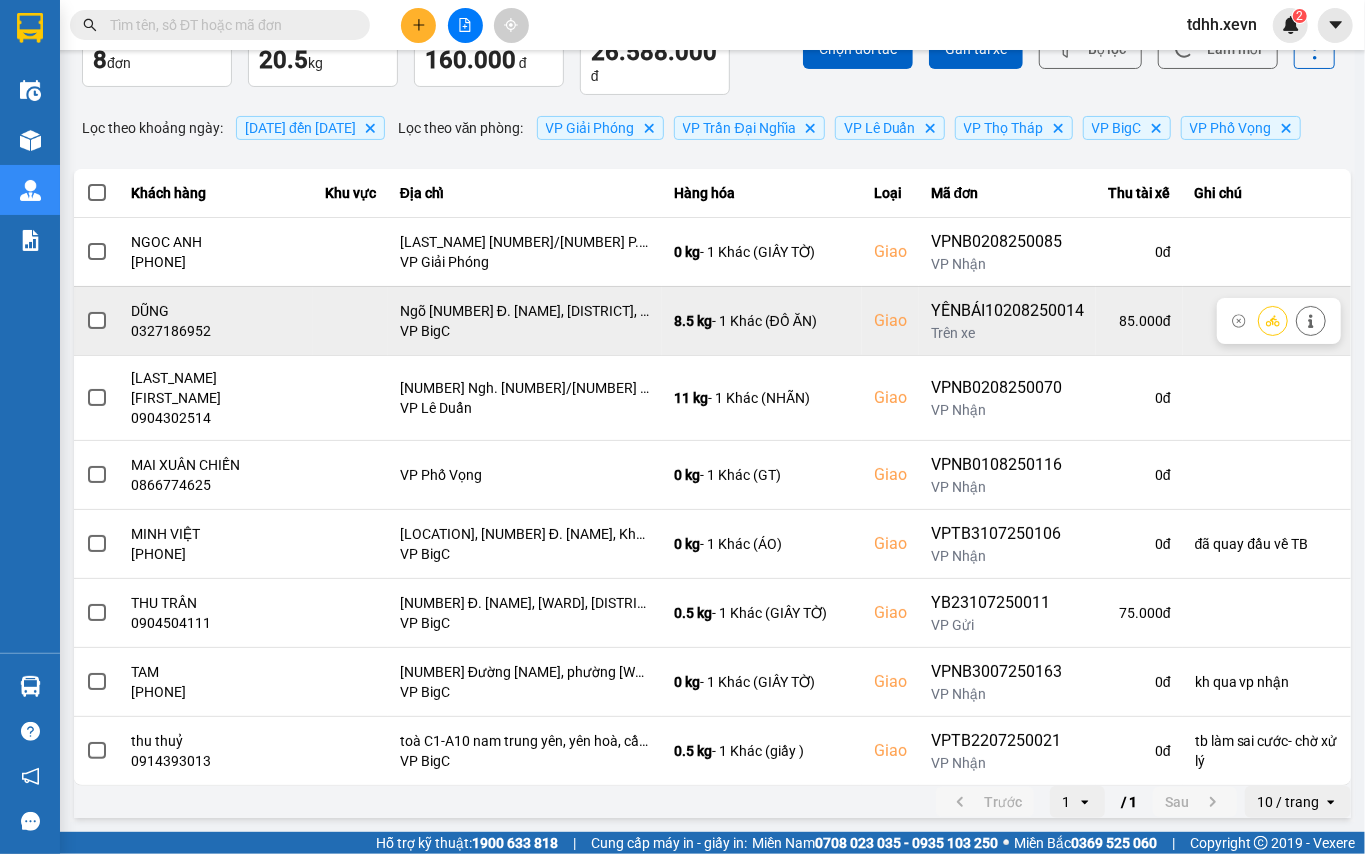 scroll, scrollTop: 0, scrollLeft: 0, axis: both 